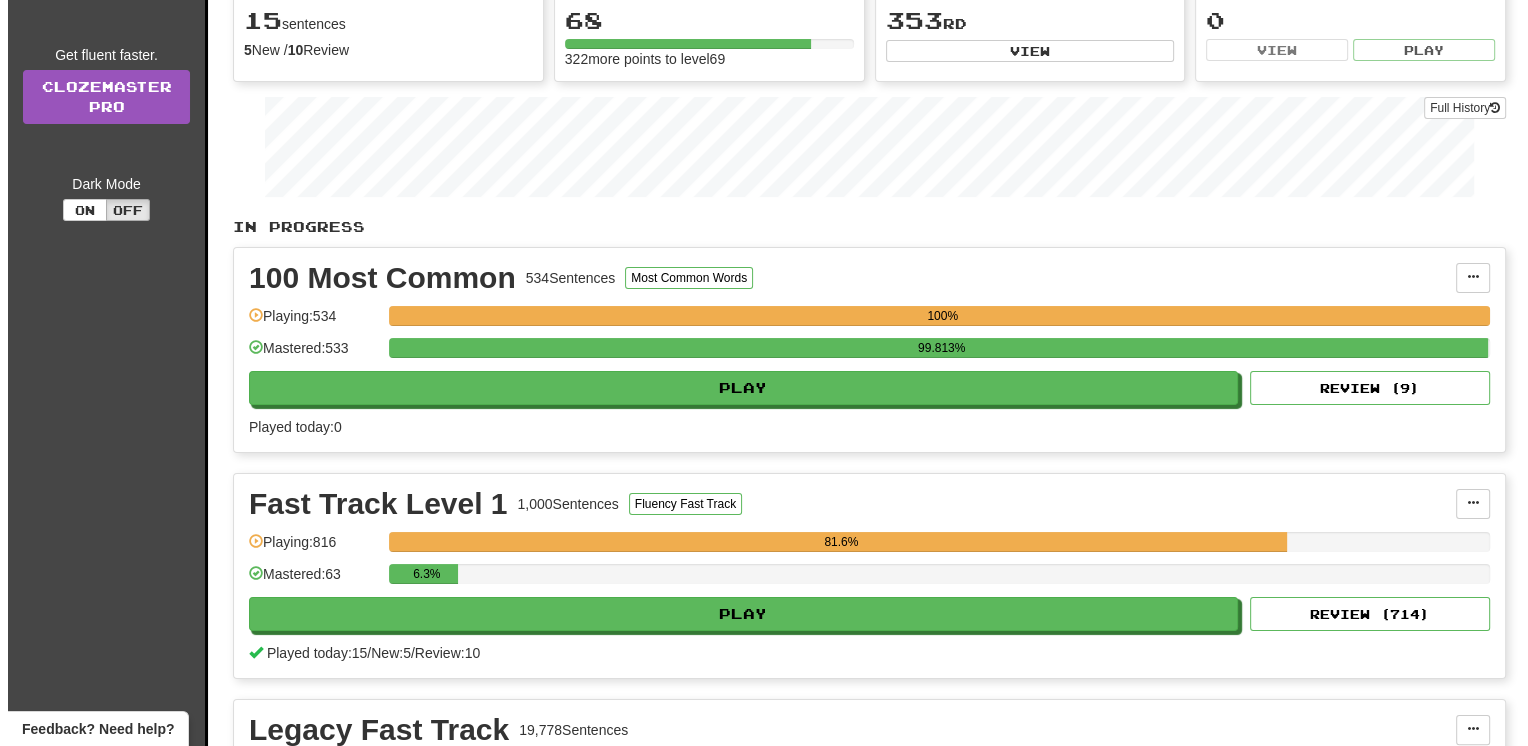 scroll, scrollTop: 500, scrollLeft: 0, axis: vertical 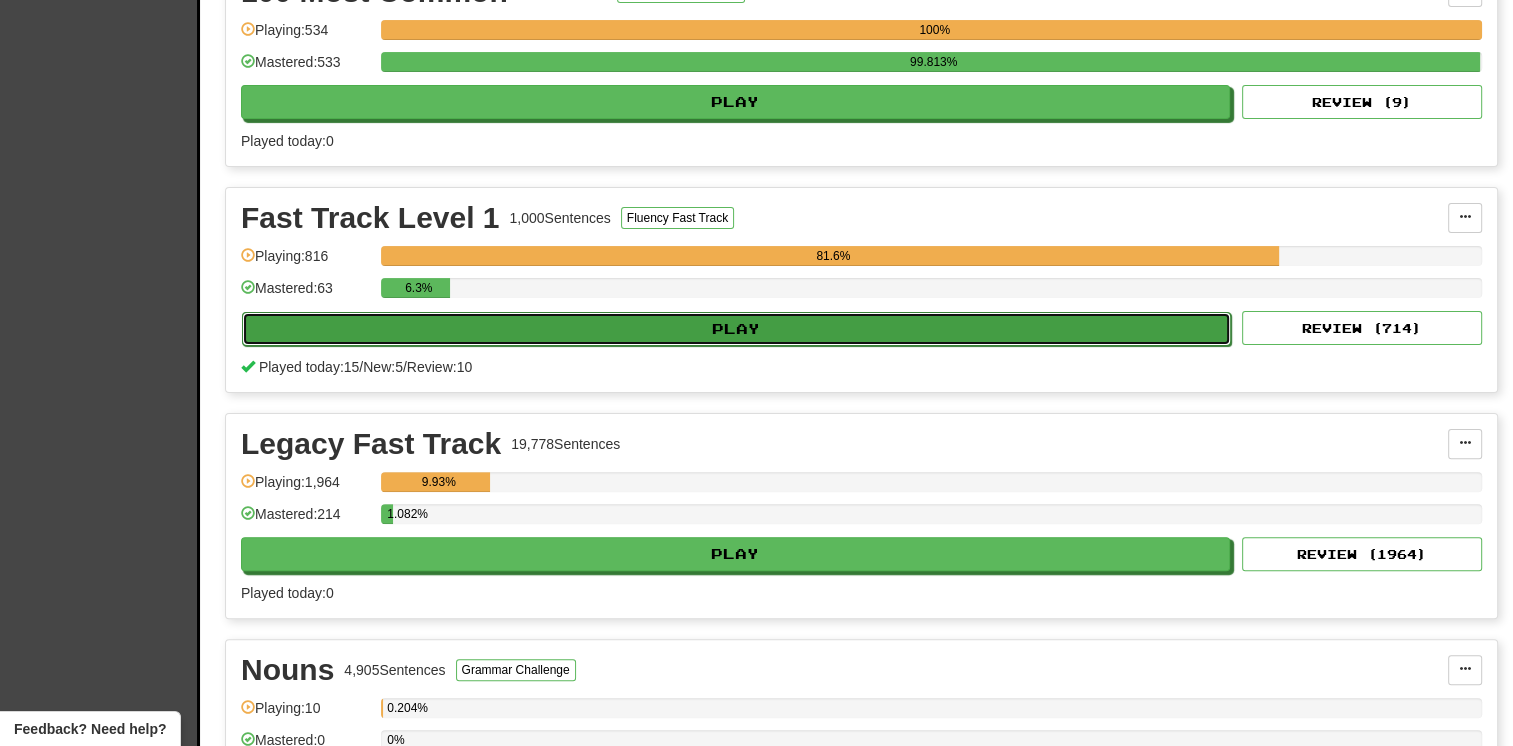 click on "Play" at bounding box center [736, 329] 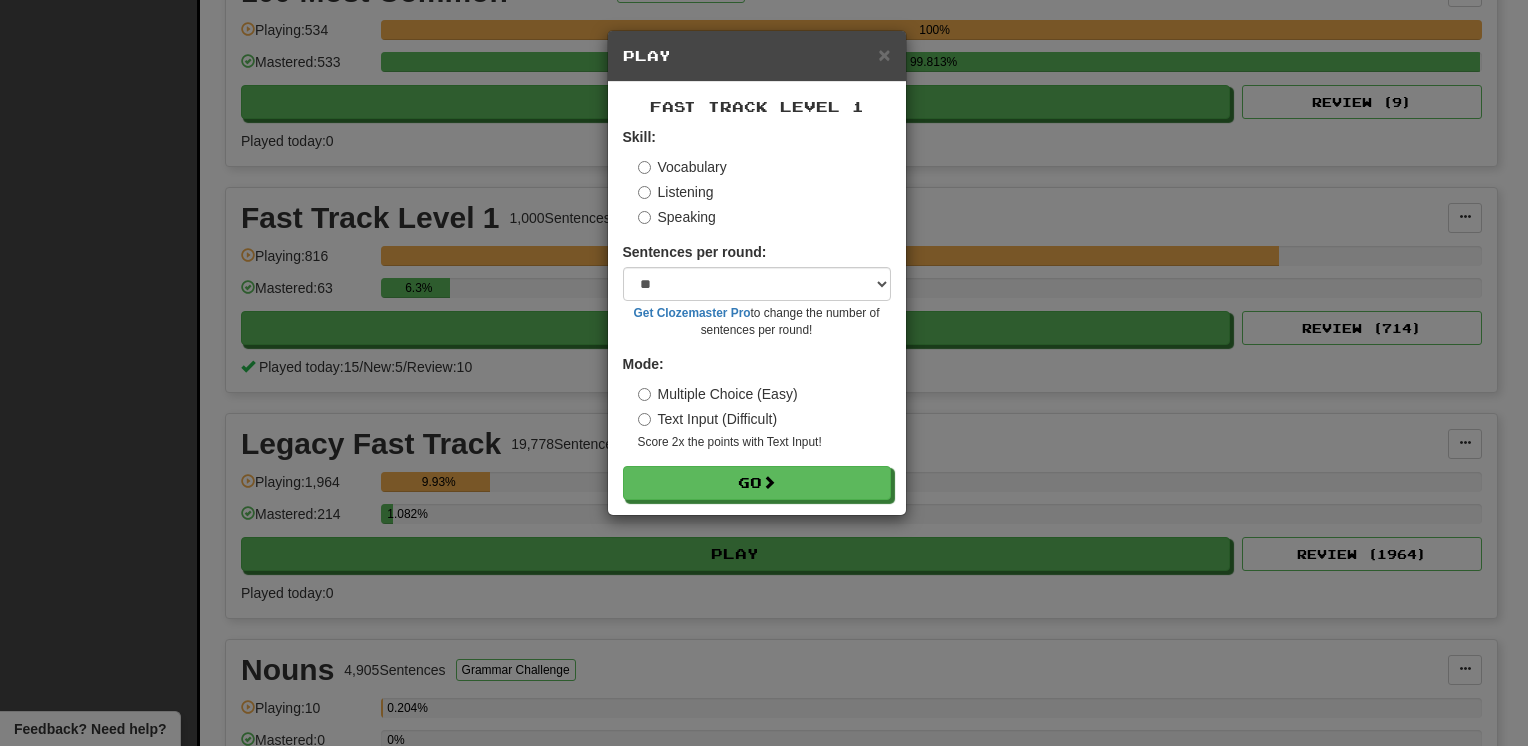 click on "Fast Track Level 1 Skill: Vocabulary Listening Speaking Sentences per round: * ** ** ** ** ** *** ******** Get Clozemaster Pro  to change the number of sentences per round! Mode: Multiple Choice (Easy) Text Input (Difficult) Score 2x the points with Text Input ! Go" at bounding box center [757, 298] 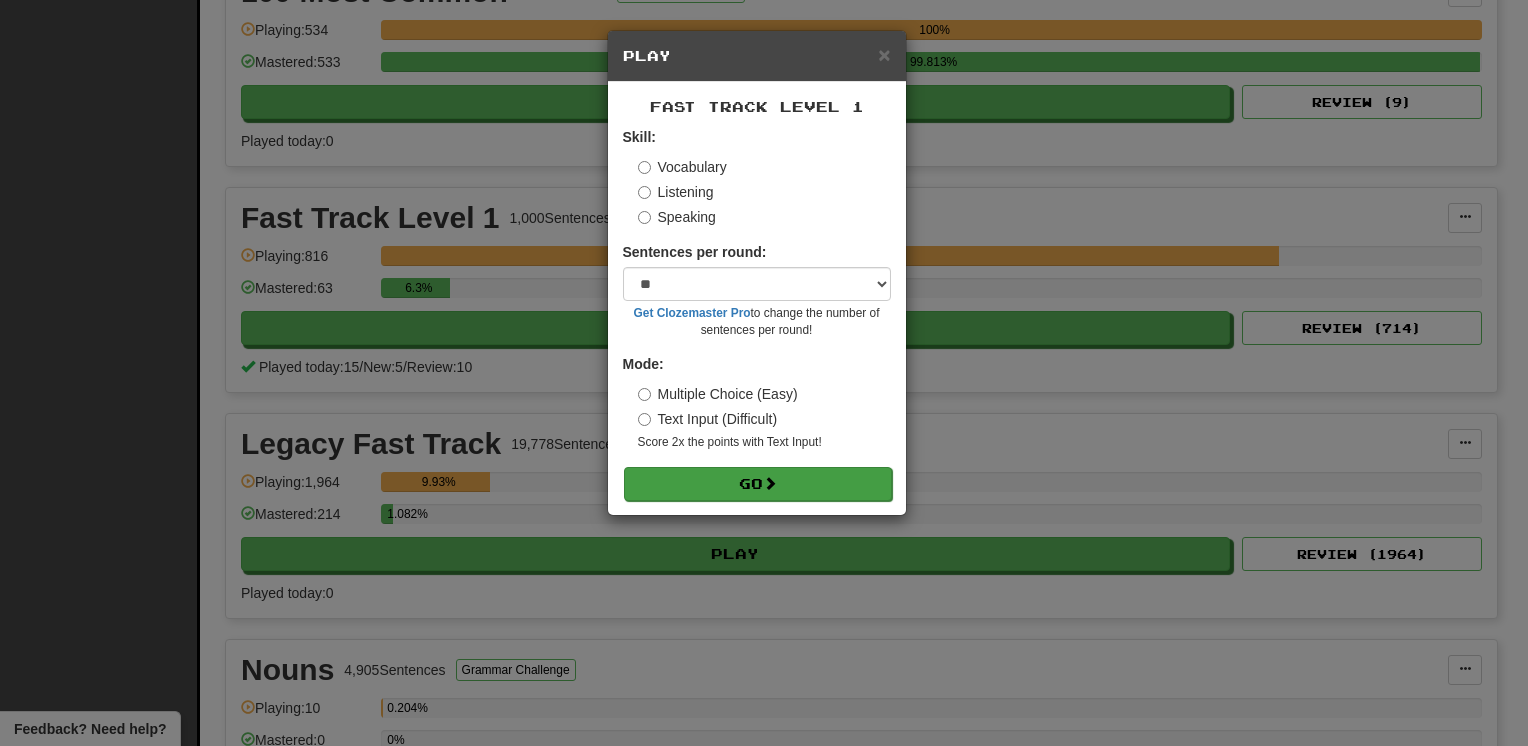 click on "Fast Track Level 1 Skill: Vocabulary Listening Speaking Sentences per round: * ** ** ** ** ** *** ******** Get Clozemaster Pro  to change the number of sentences per round! Mode: Multiple Choice (Easy) Text Input (Difficult) Score 2x the points with Text Input ! Go" at bounding box center (757, 298) 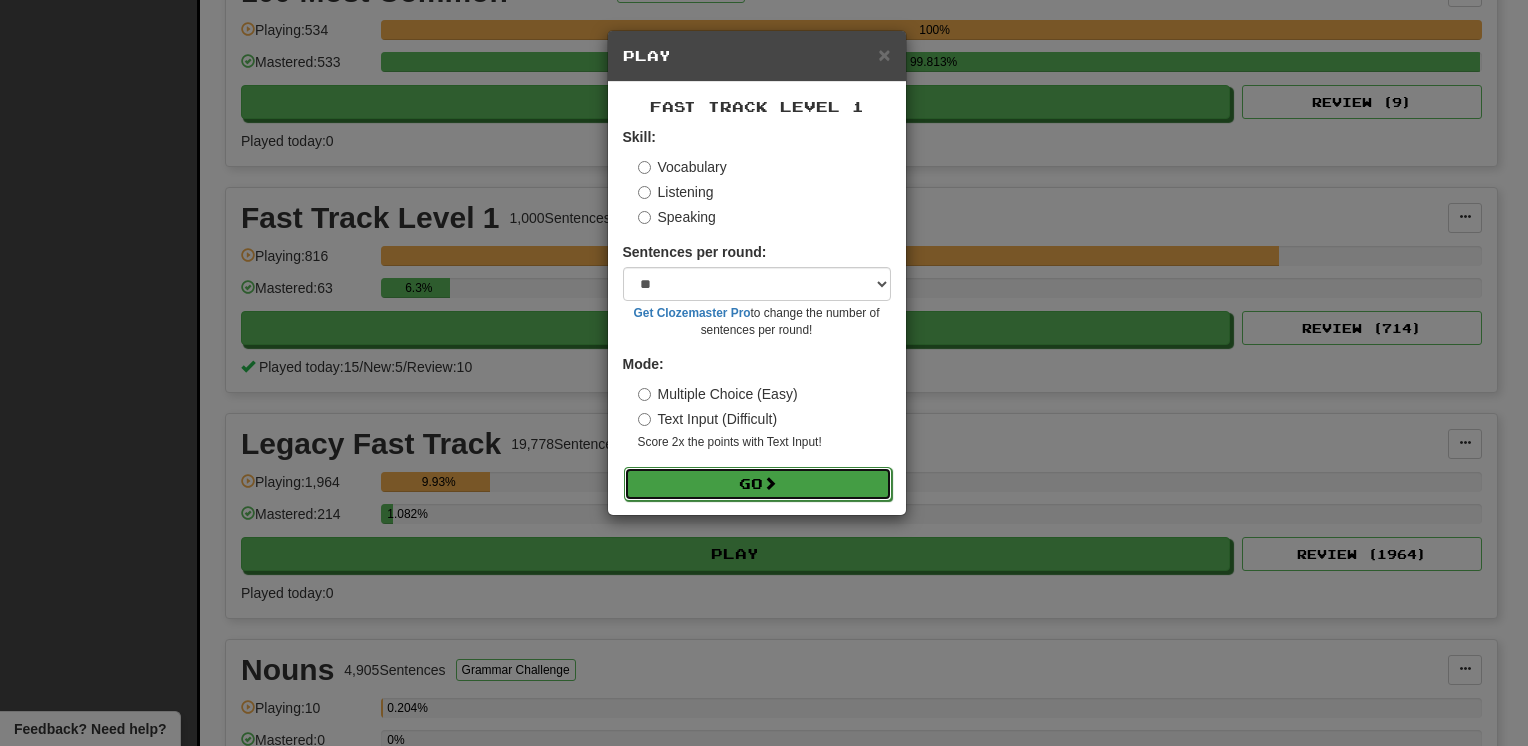 click on "Go" at bounding box center (758, 484) 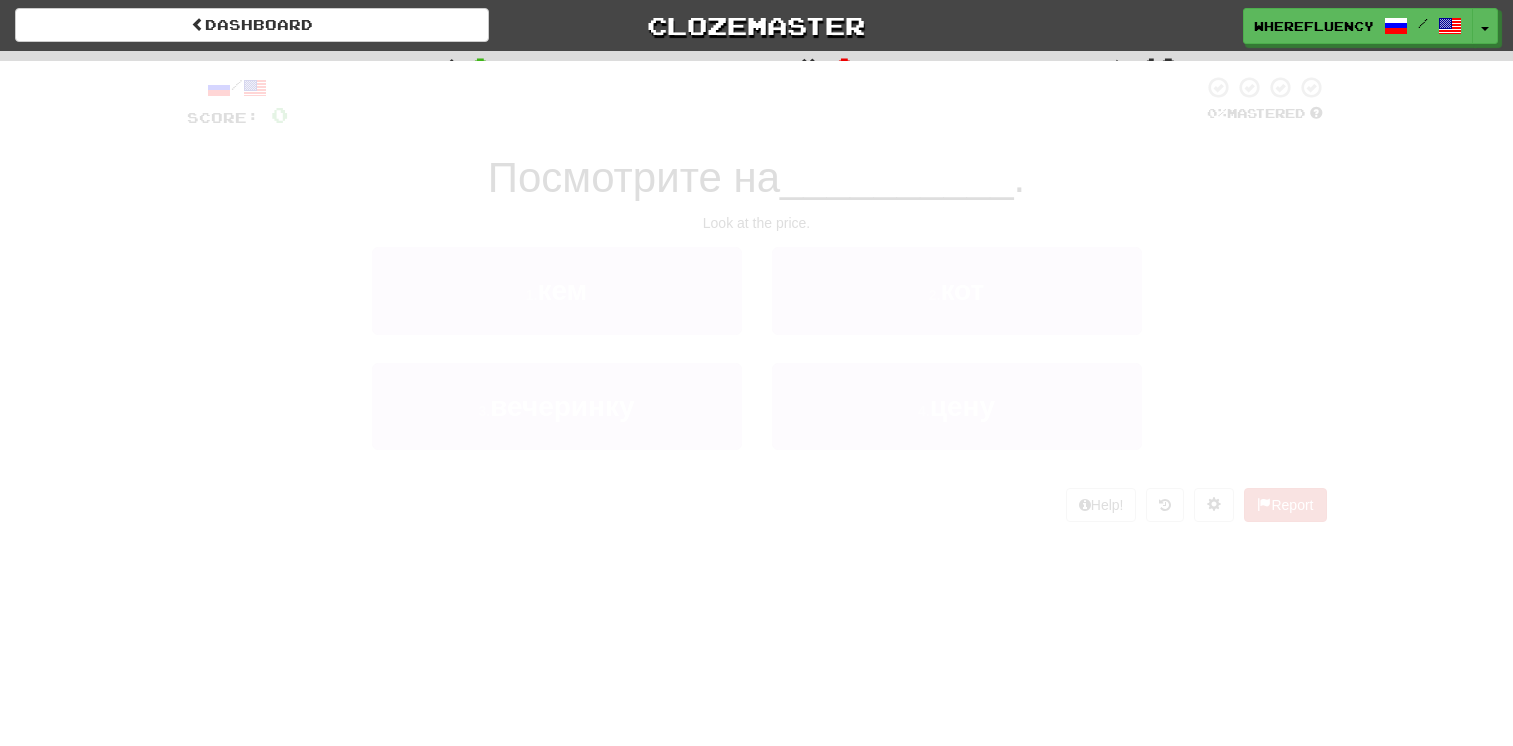 scroll, scrollTop: 0, scrollLeft: 0, axis: both 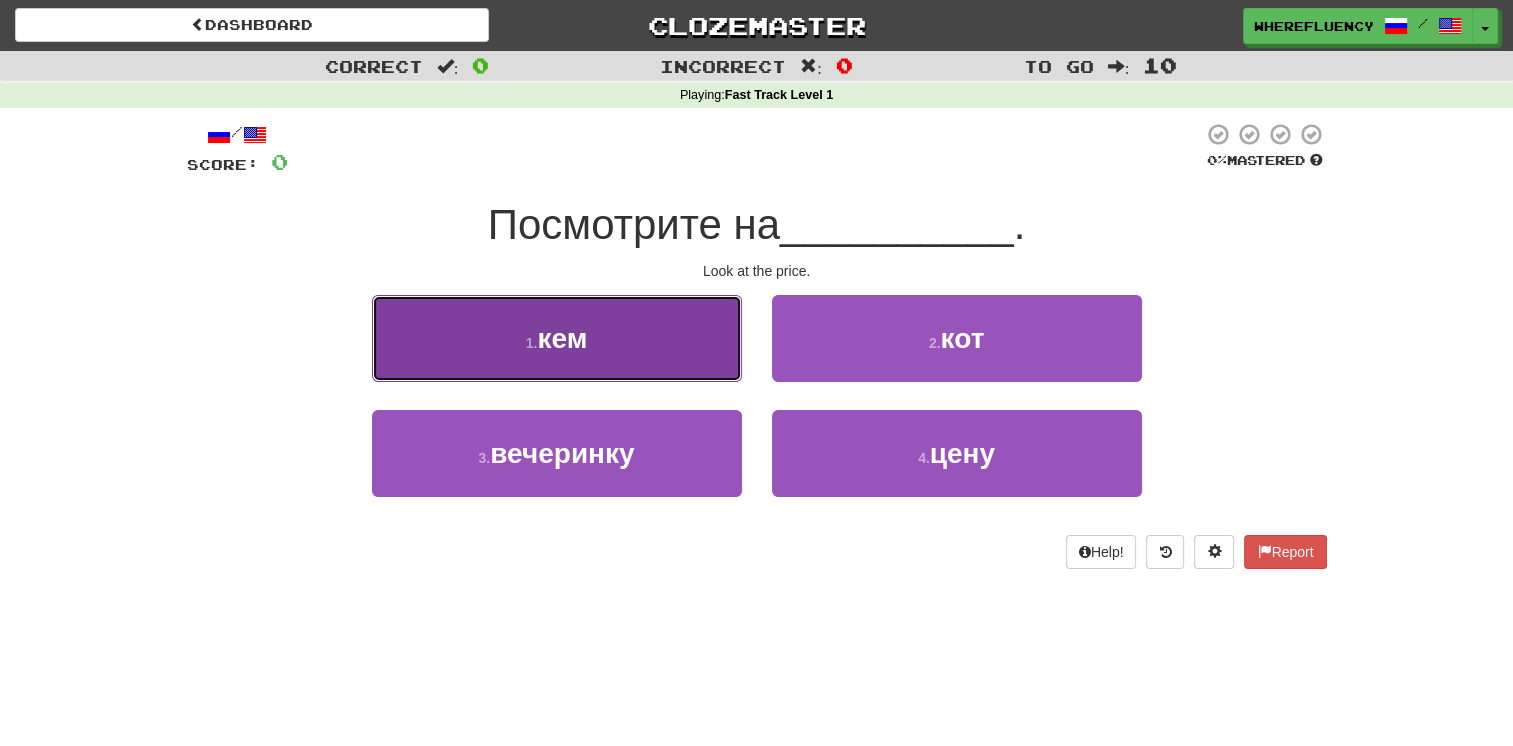 click on "1 .  кем" at bounding box center (557, 338) 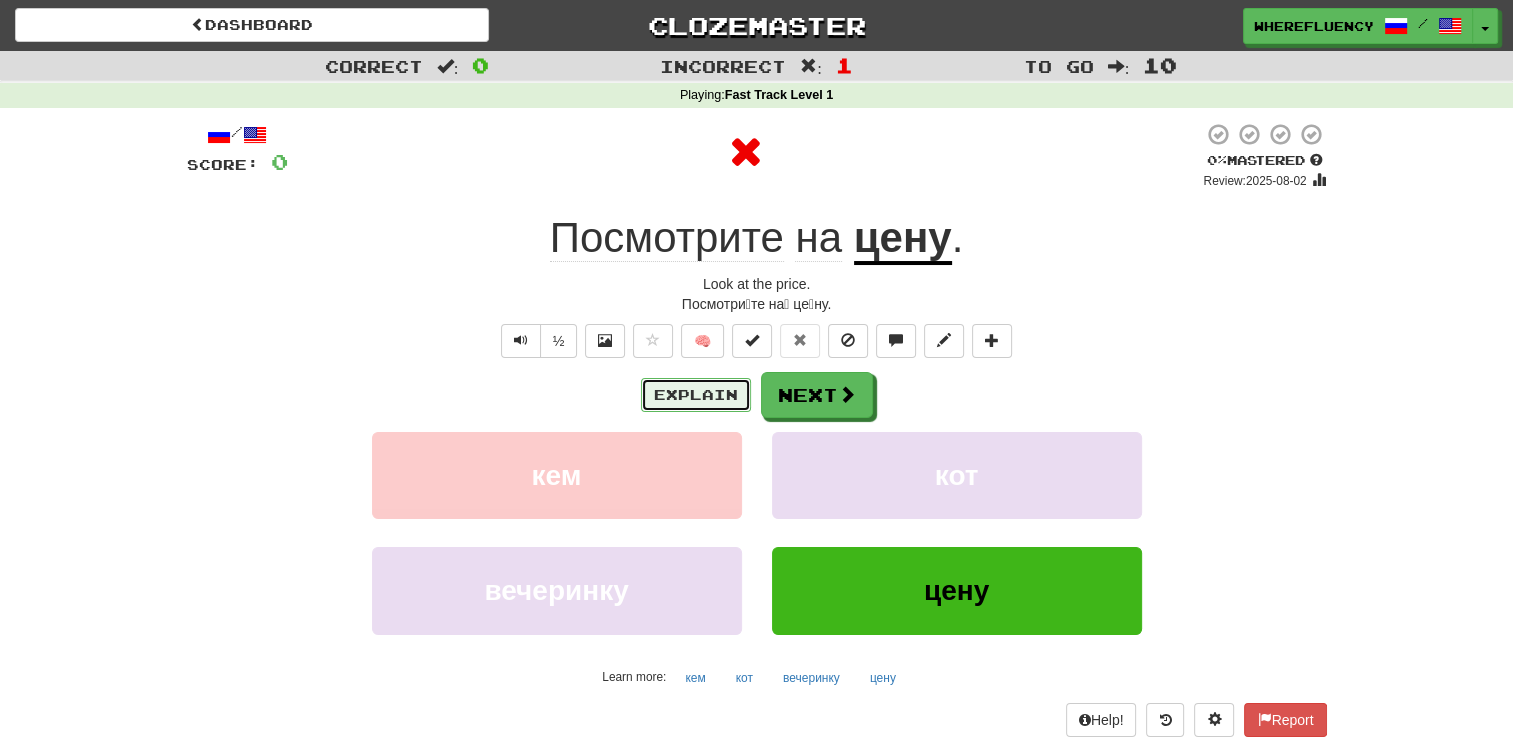 click on "Explain" at bounding box center (696, 395) 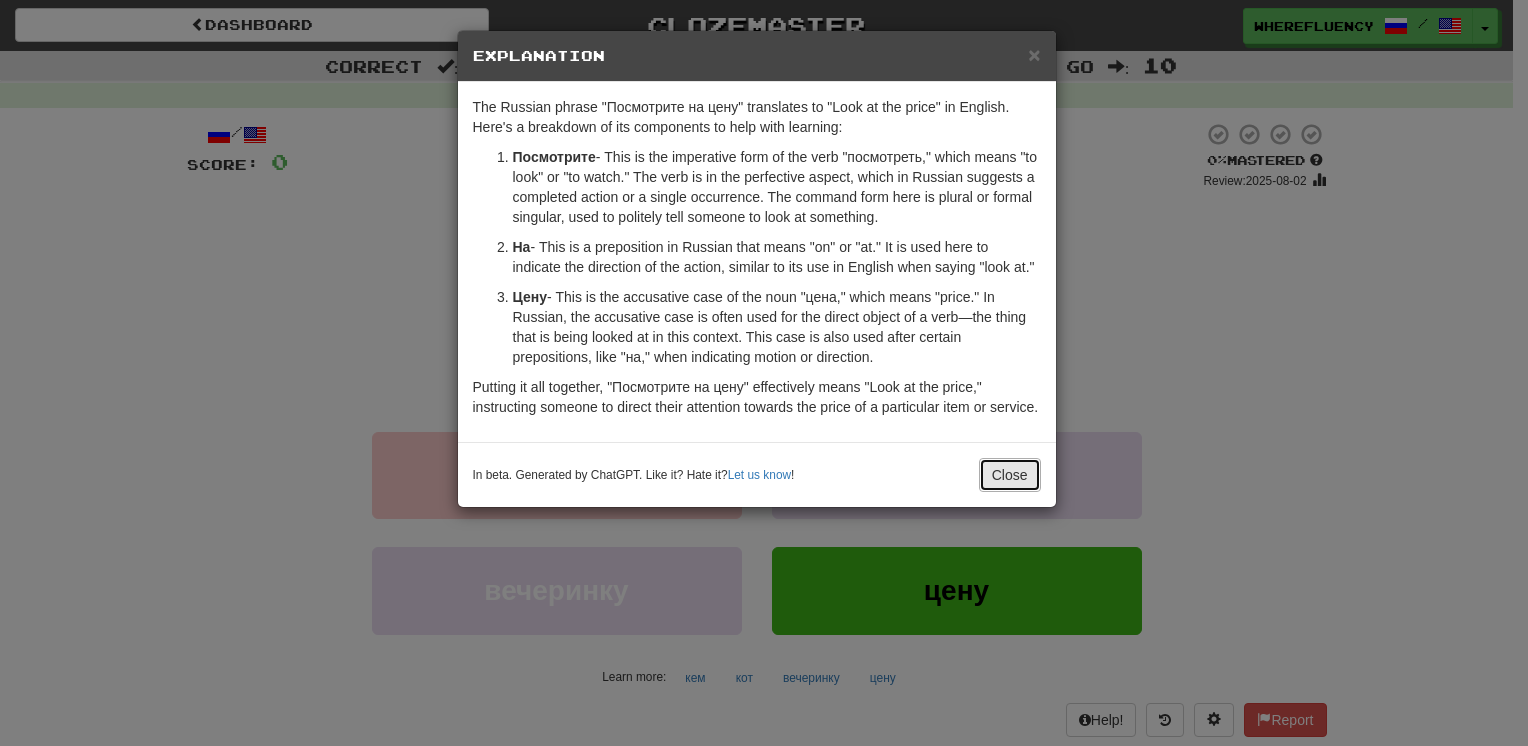 click on "Close" at bounding box center [1010, 475] 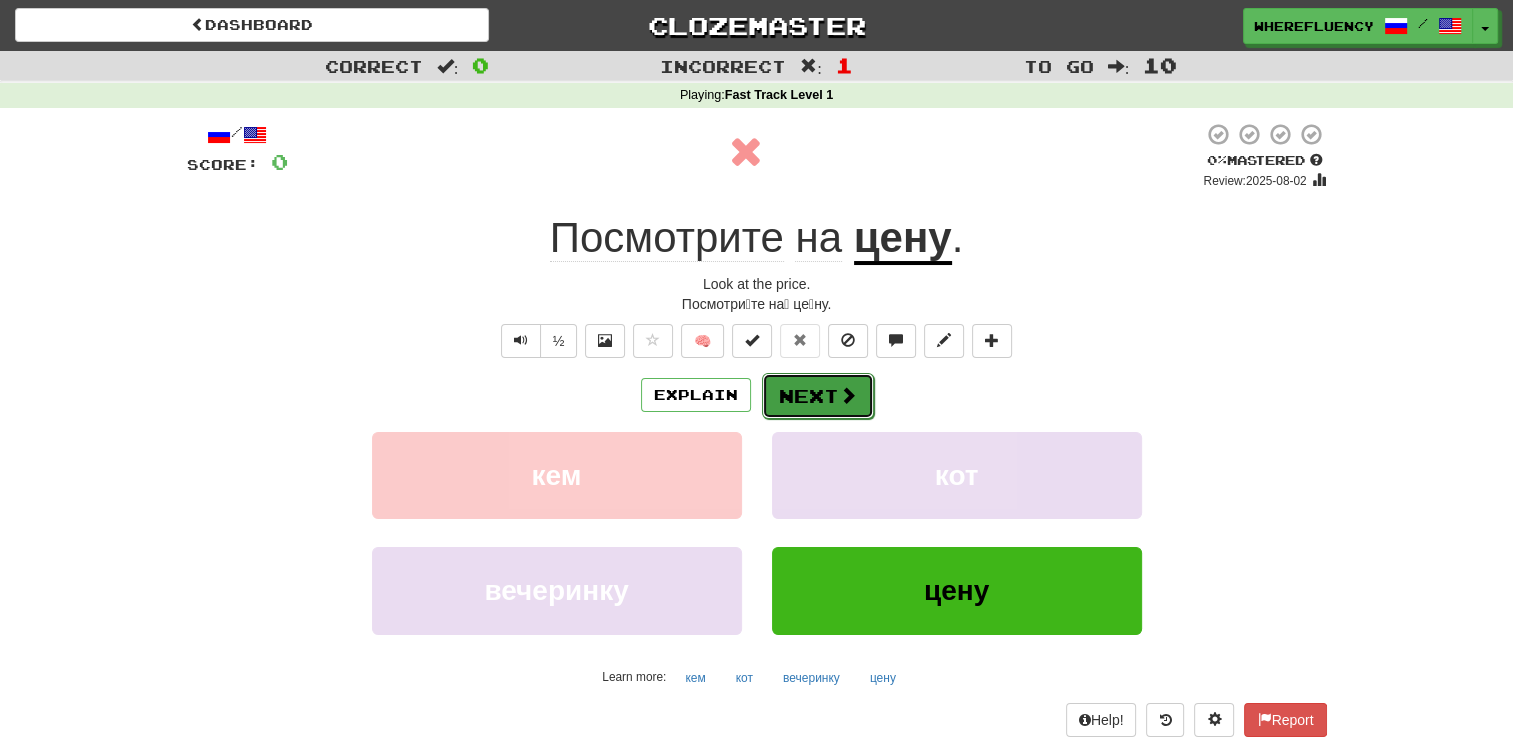 click at bounding box center (848, 395) 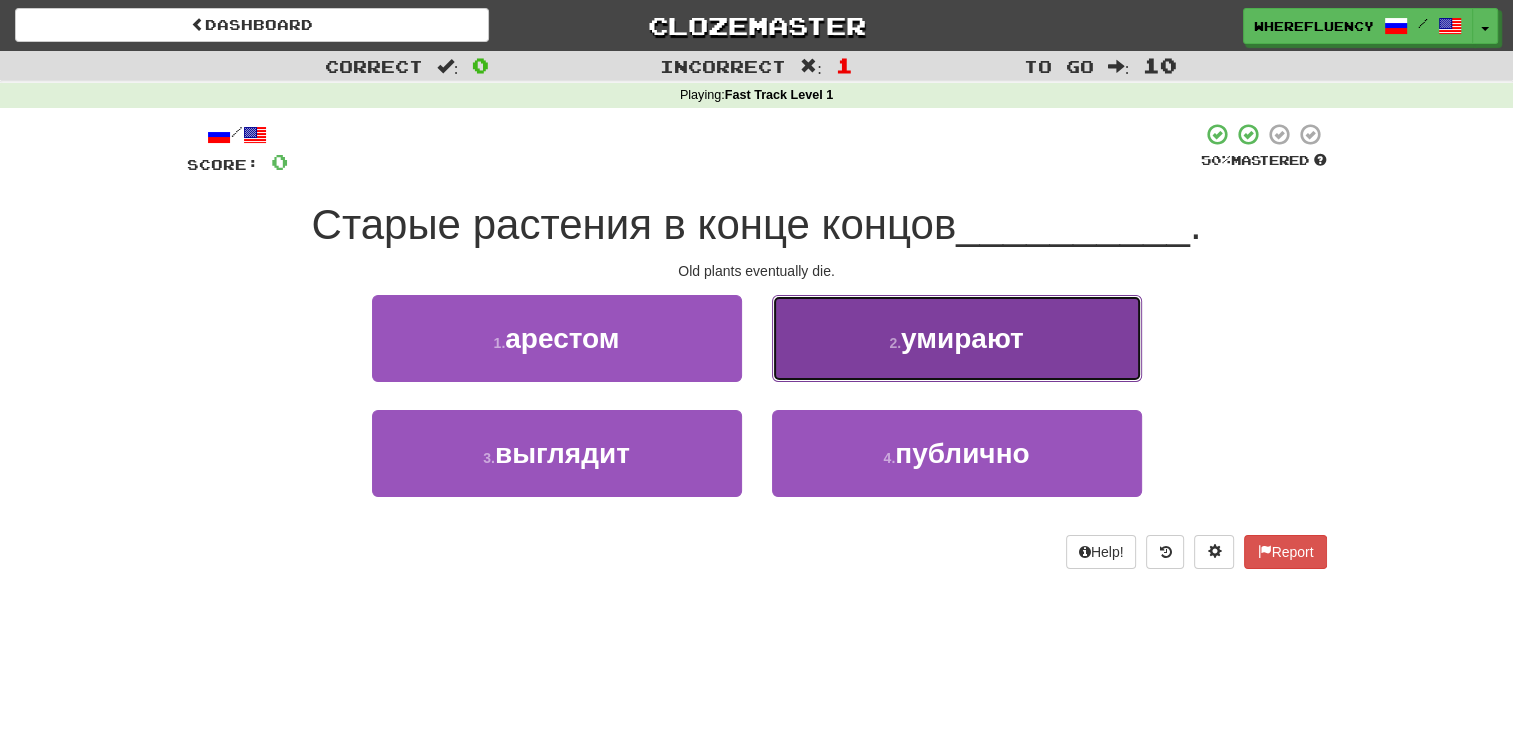 click on "2 ." at bounding box center [895, 343] 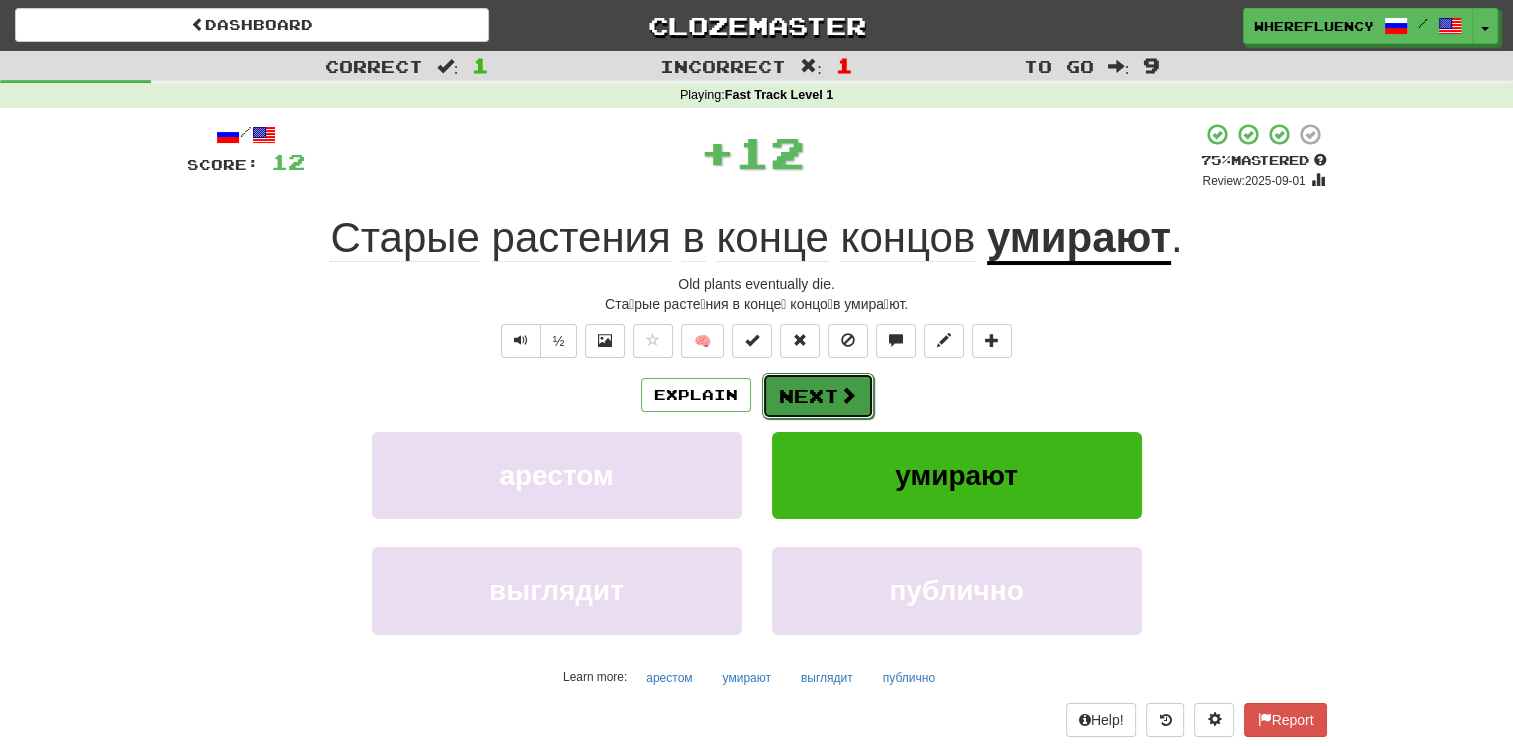 click on "Next" at bounding box center (818, 396) 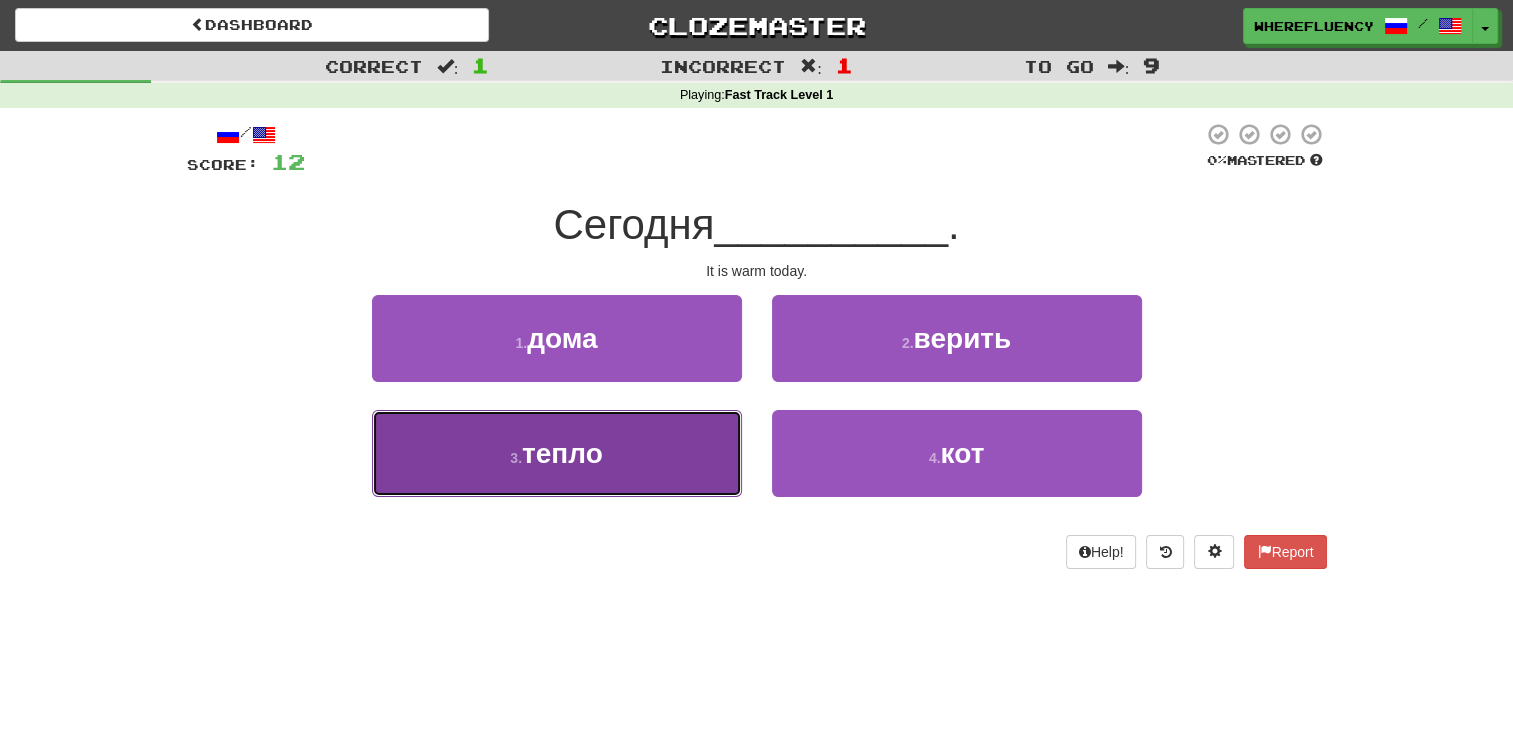 click on "3 .  тепло" at bounding box center (557, 453) 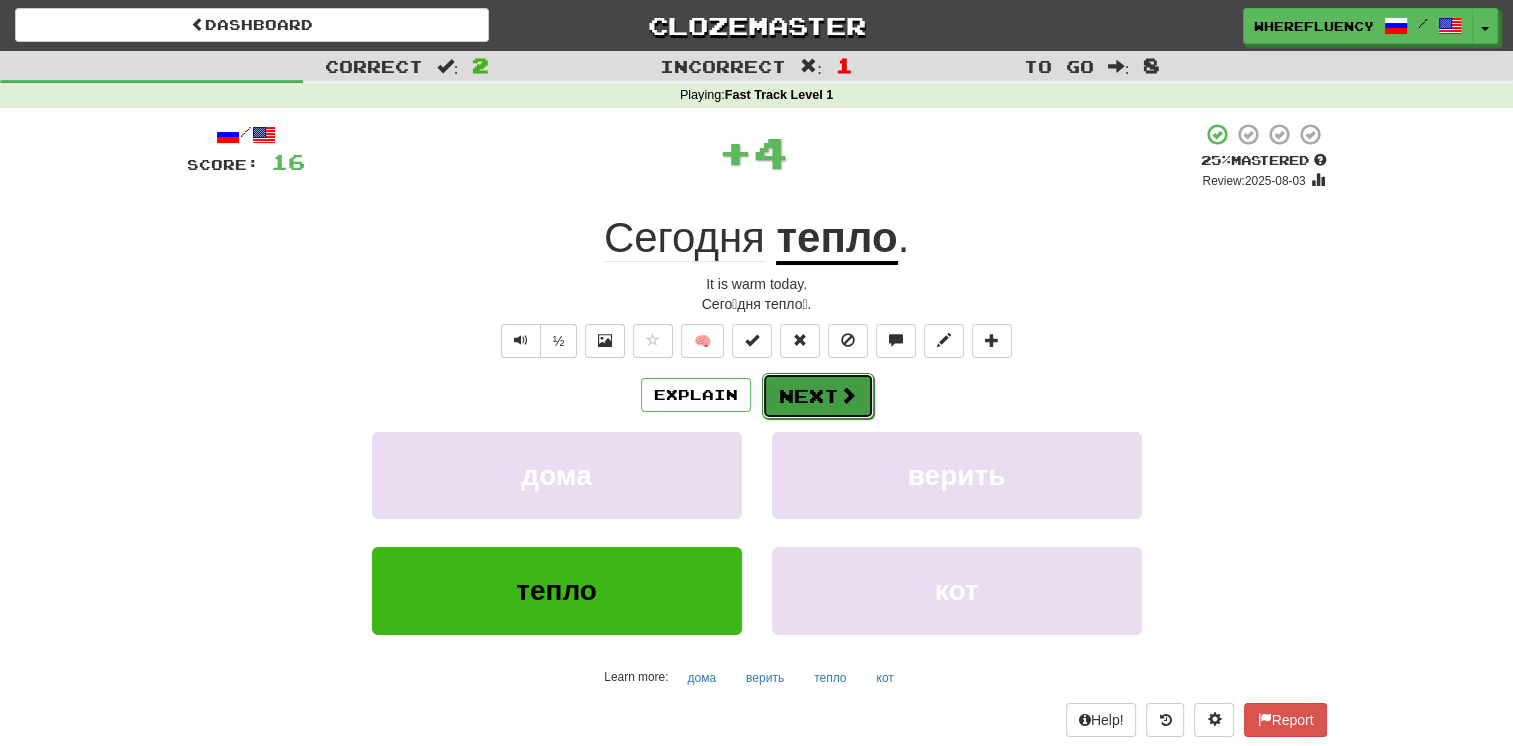 click on "Next" at bounding box center (818, 396) 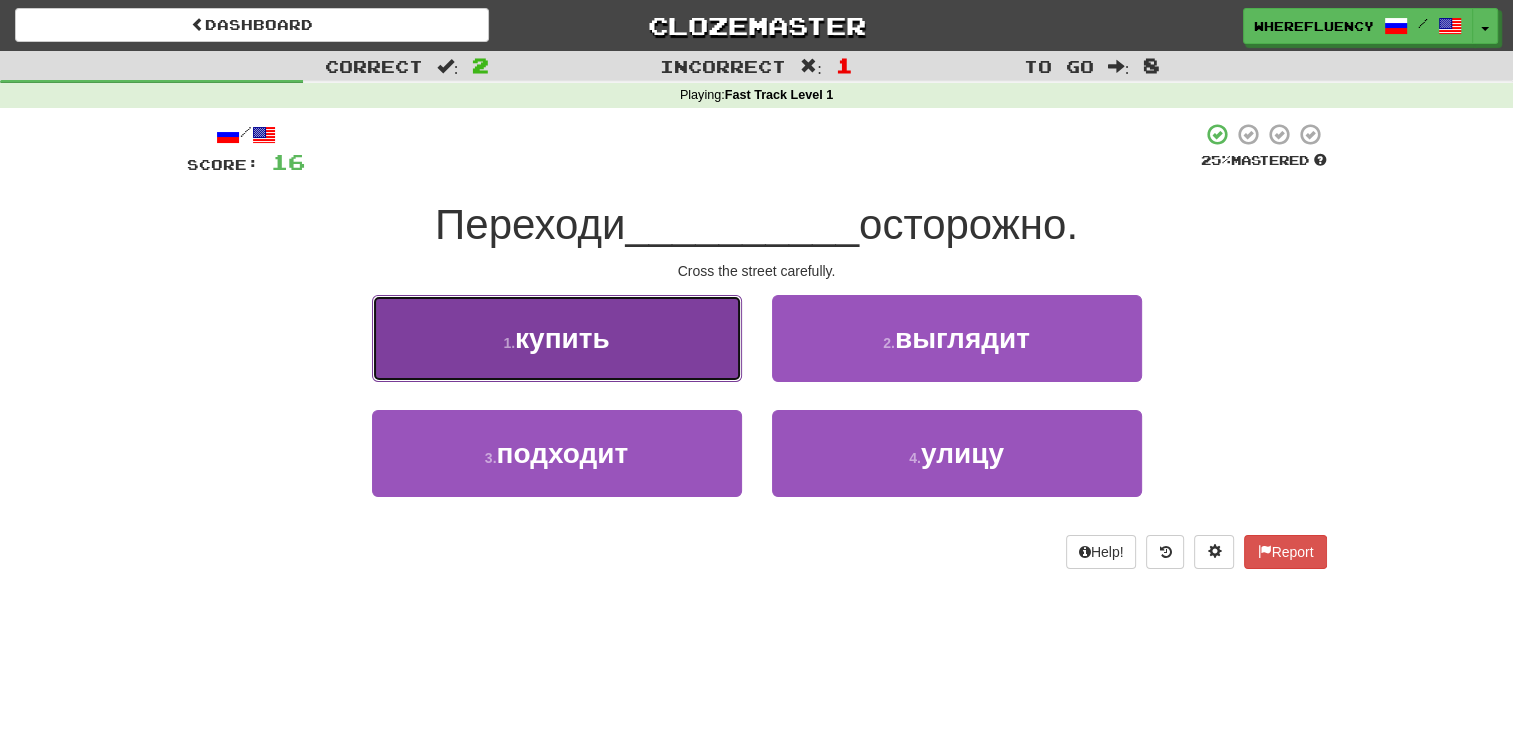 click on "1 .  купить" at bounding box center [557, 338] 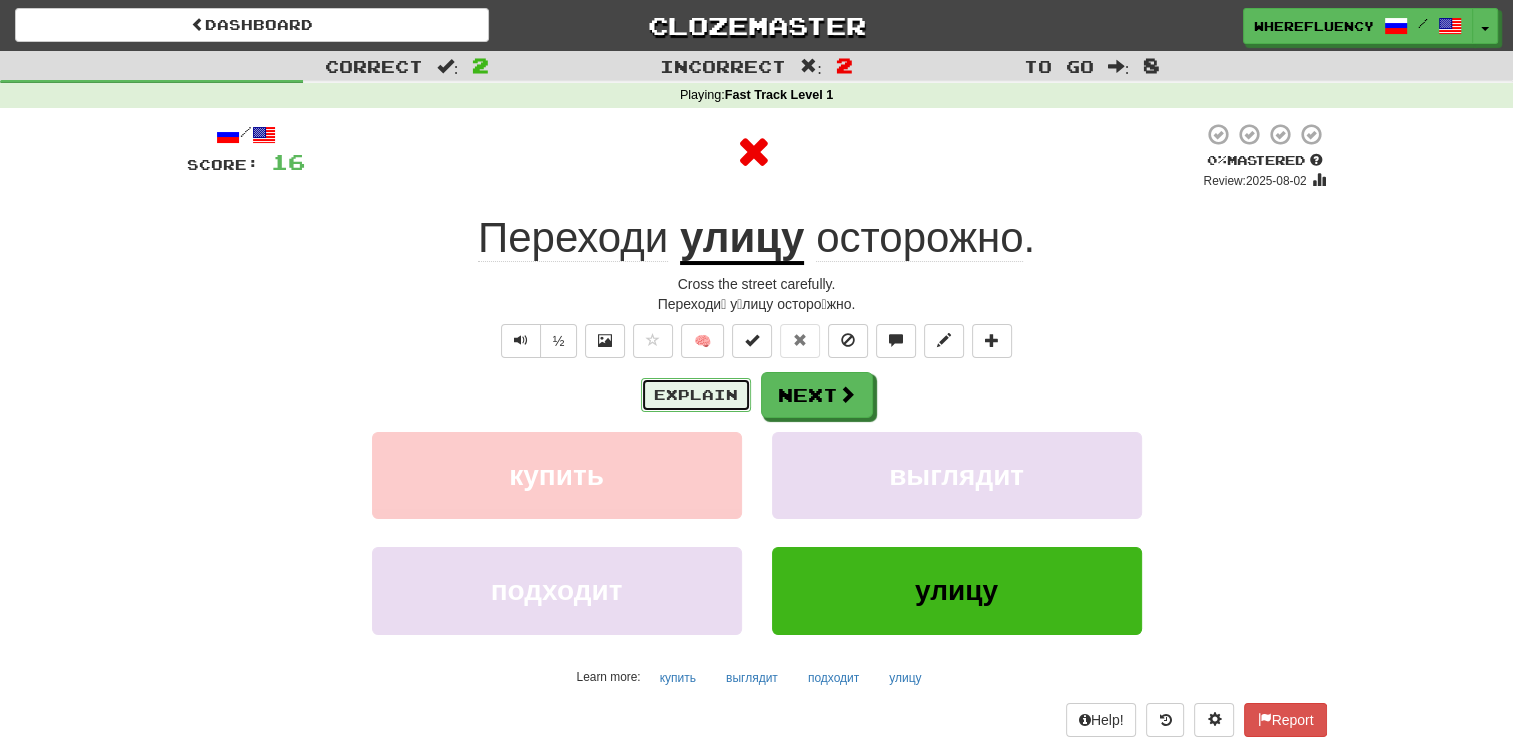 click on "Explain" at bounding box center [696, 395] 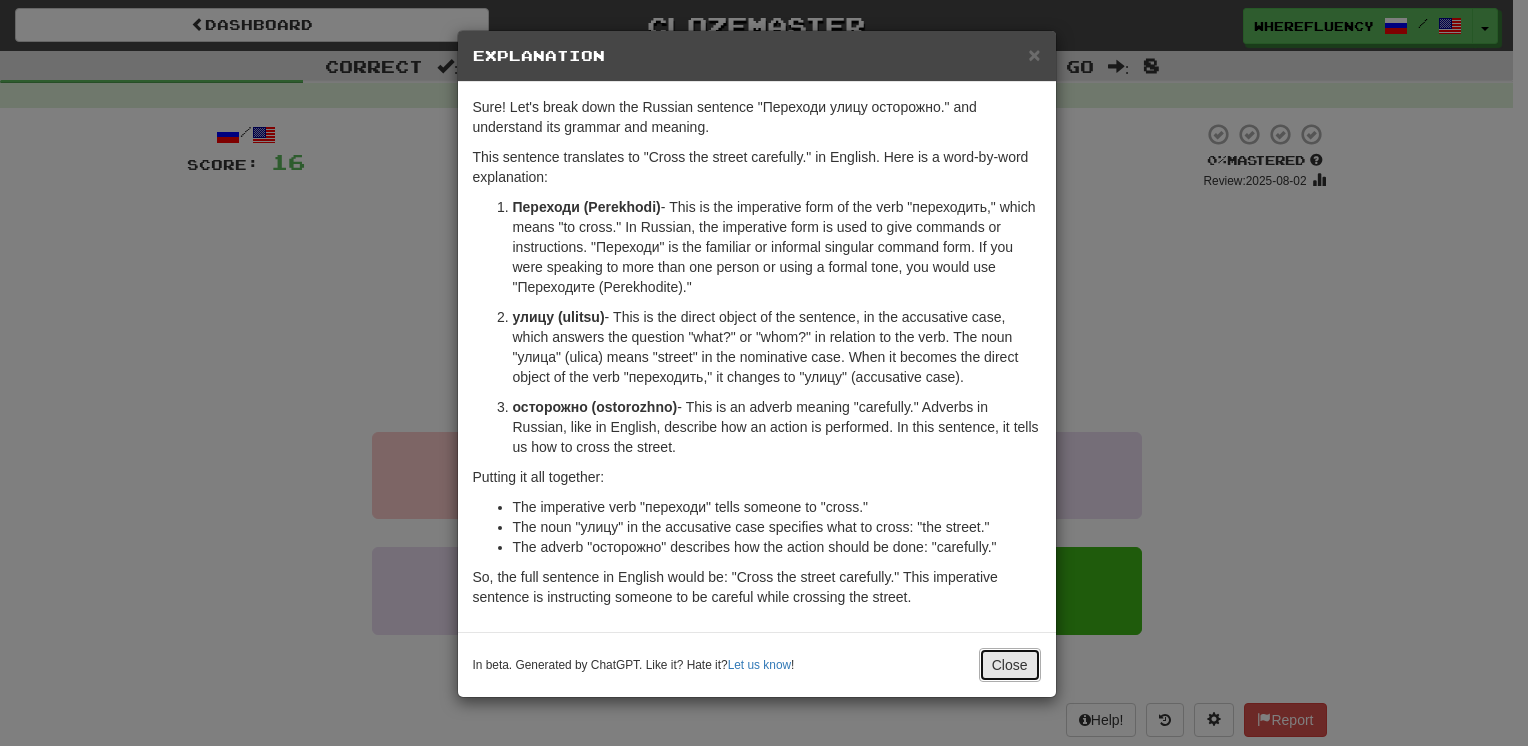 click on "Close" at bounding box center (1010, 665) 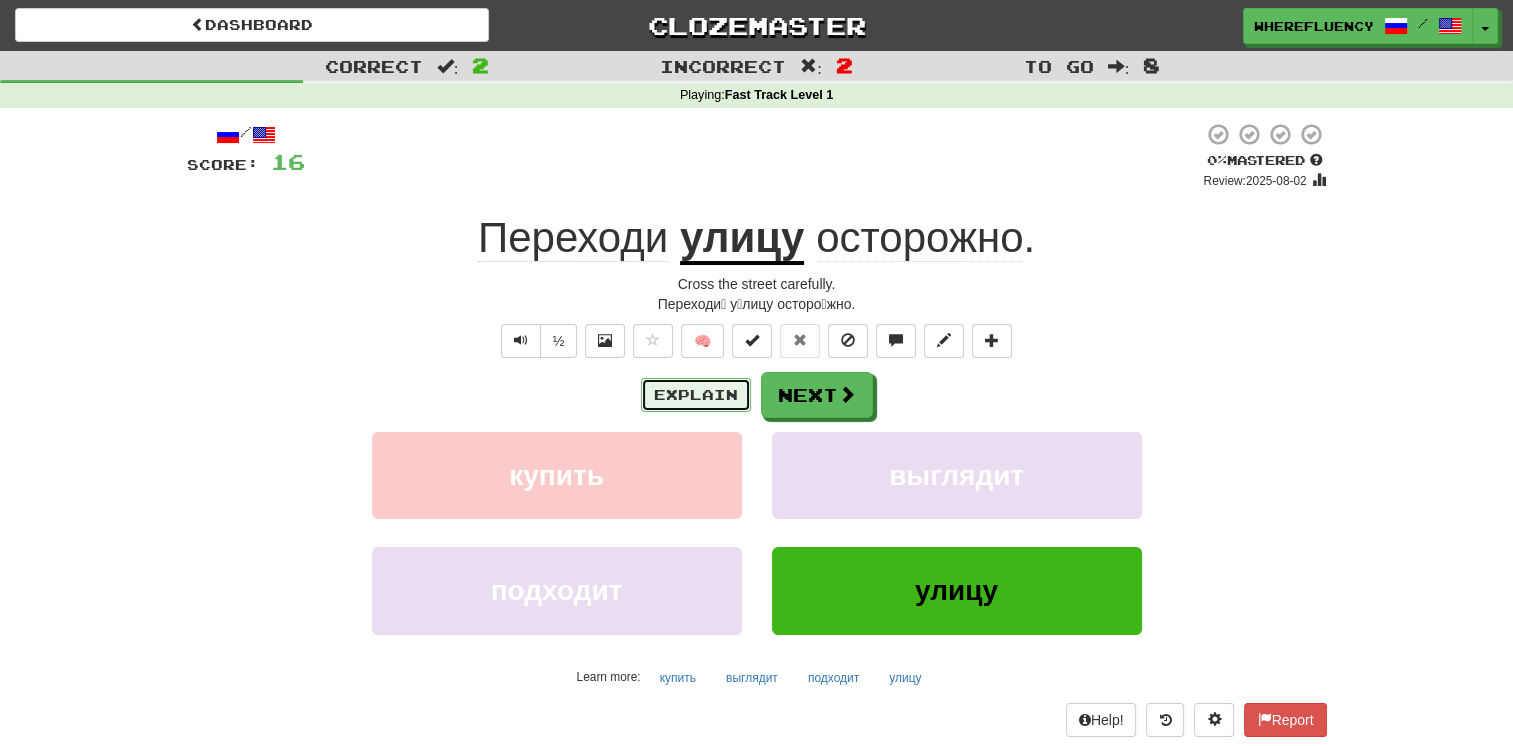 click on "Explain" at bounding box center (696, 395) 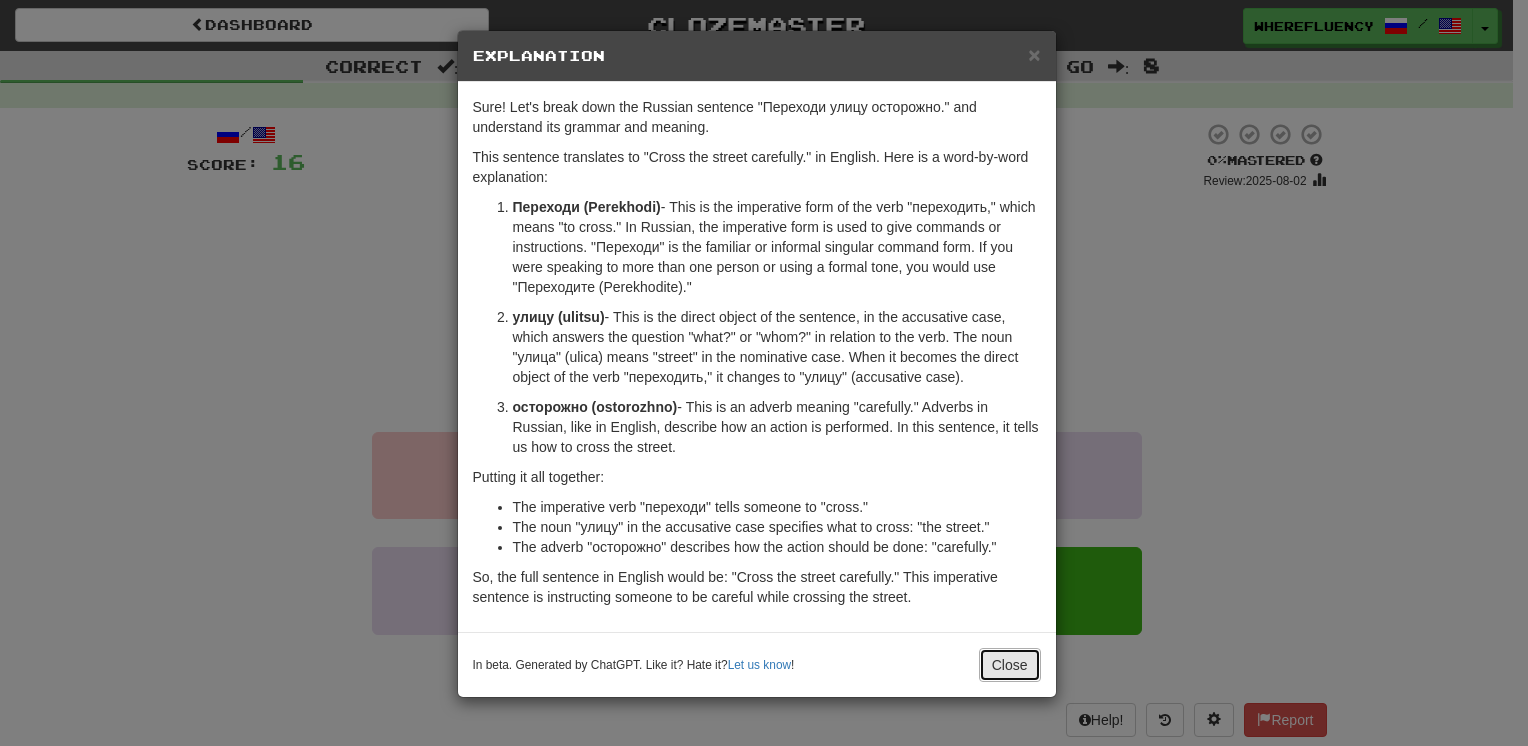 click on "Close" at bounding box center [1010, 665] 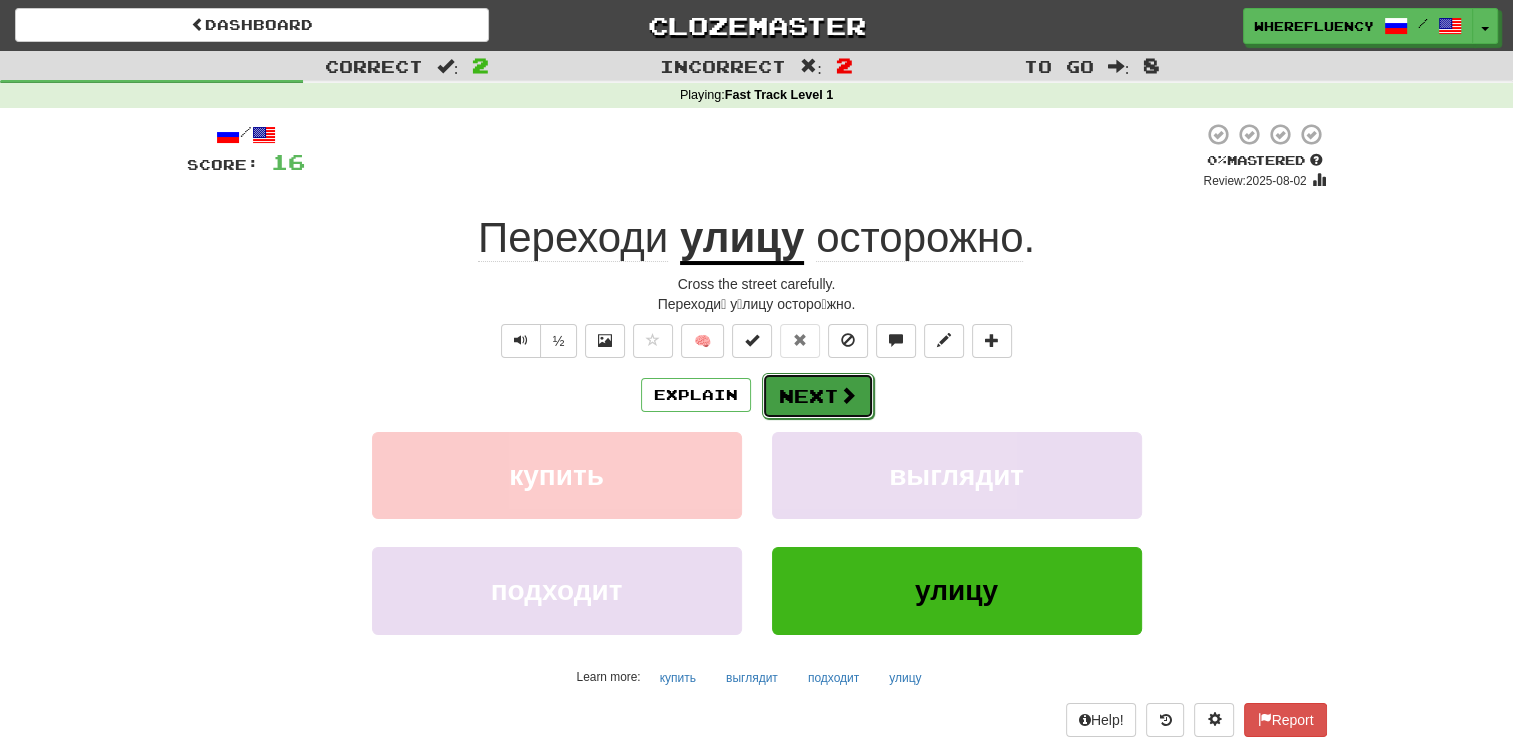 click on "Next" at bounding box center (818, 396) 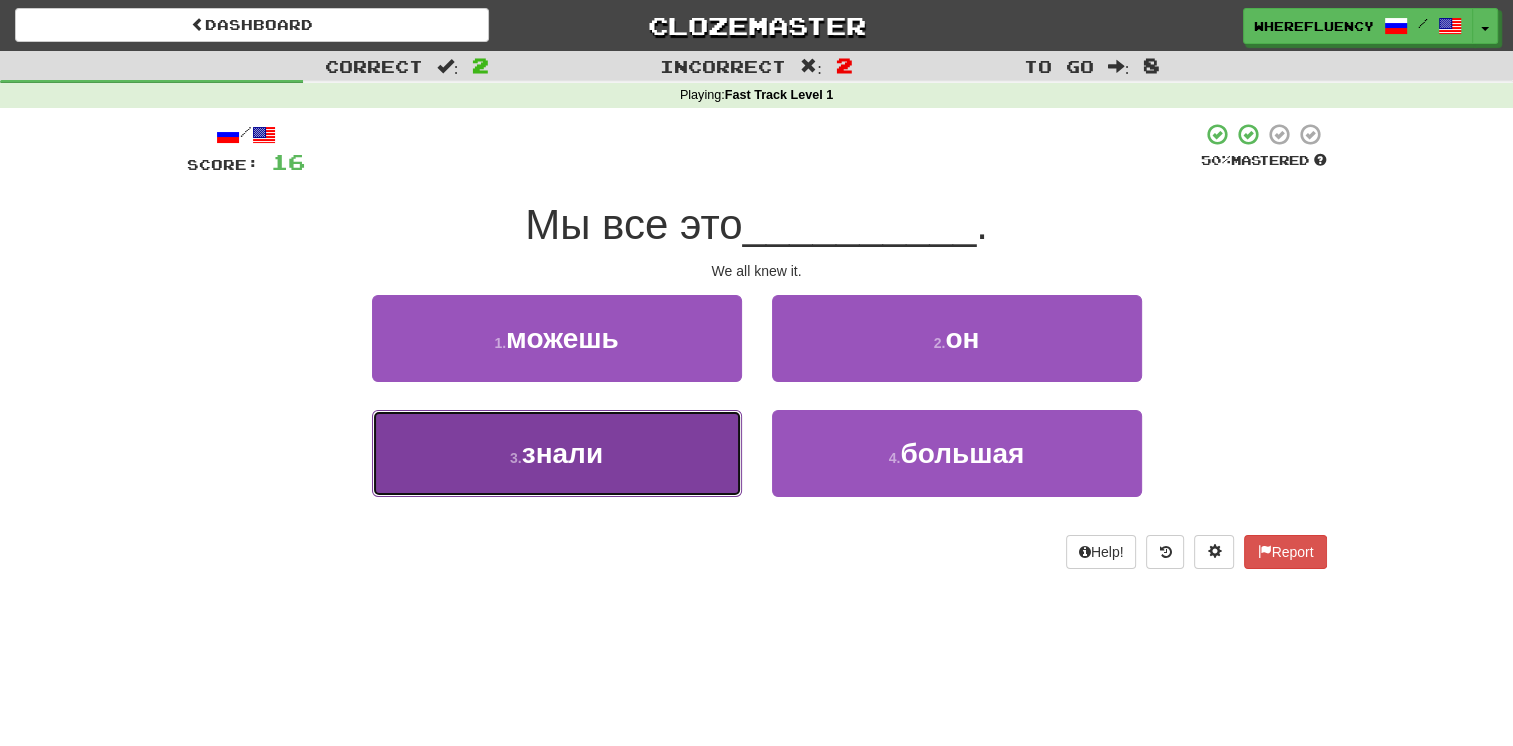 click on "3 .  знали" at bounding box center [557, 453] 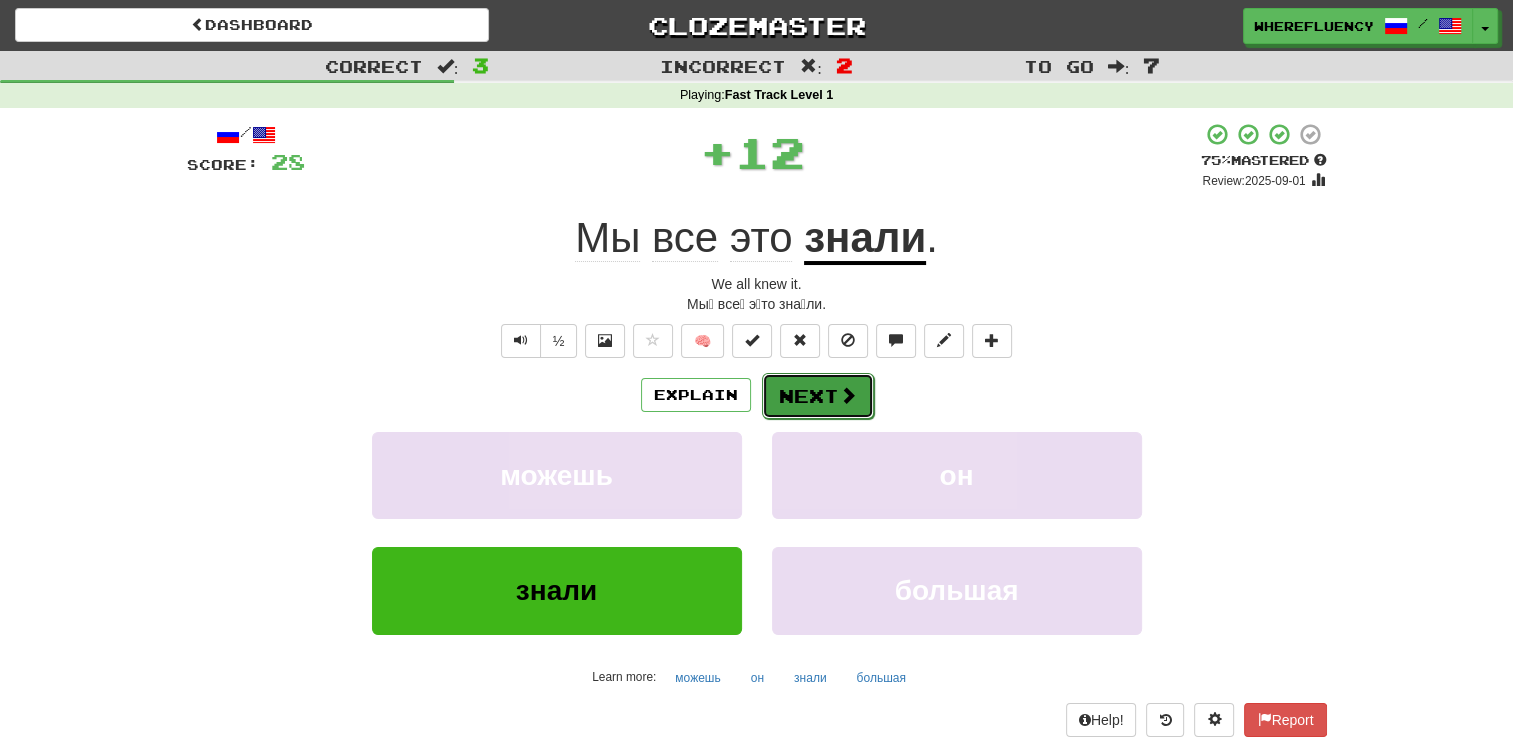 click on "Next" at bounding box center [818, 396] 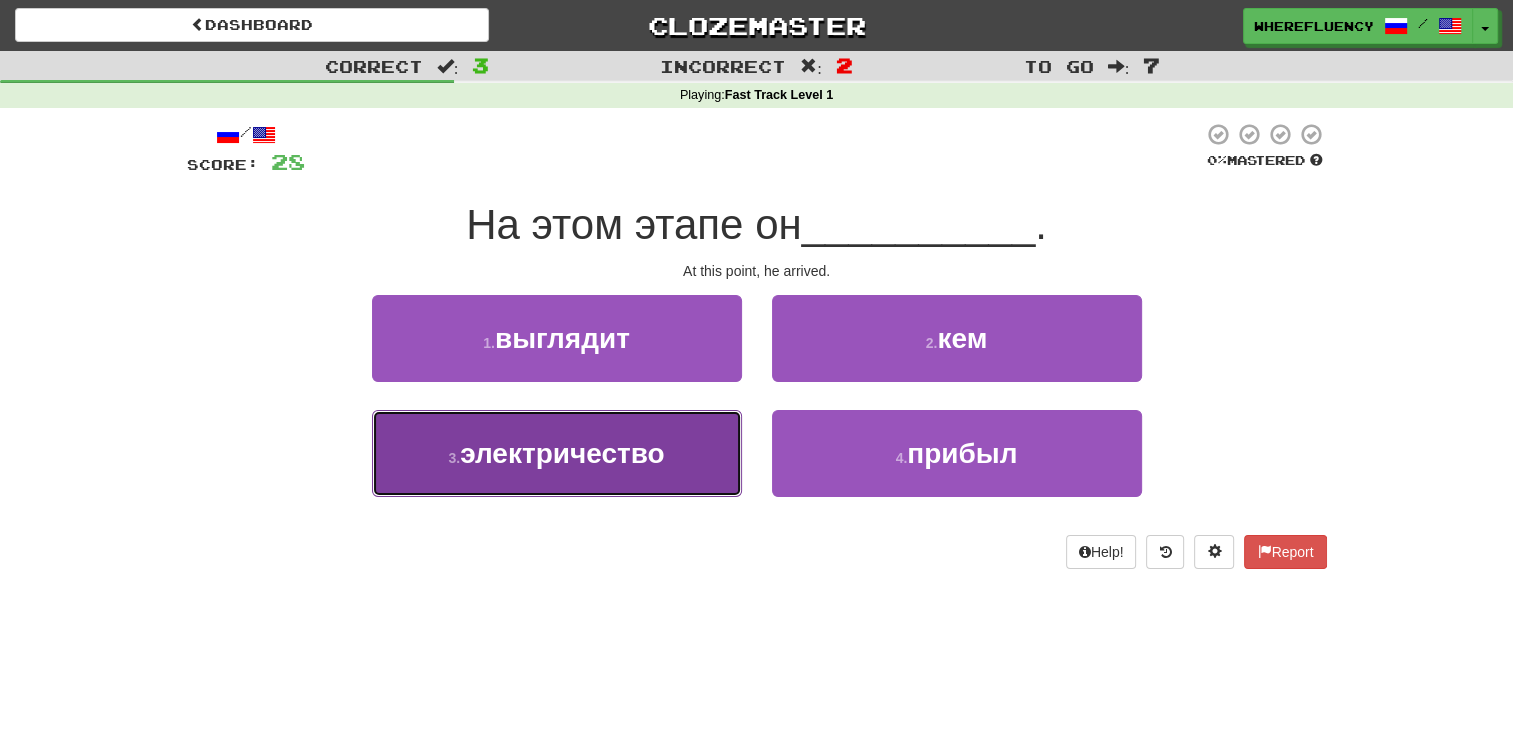 click on "3 .  электричество" at bounding box center [557, 453] 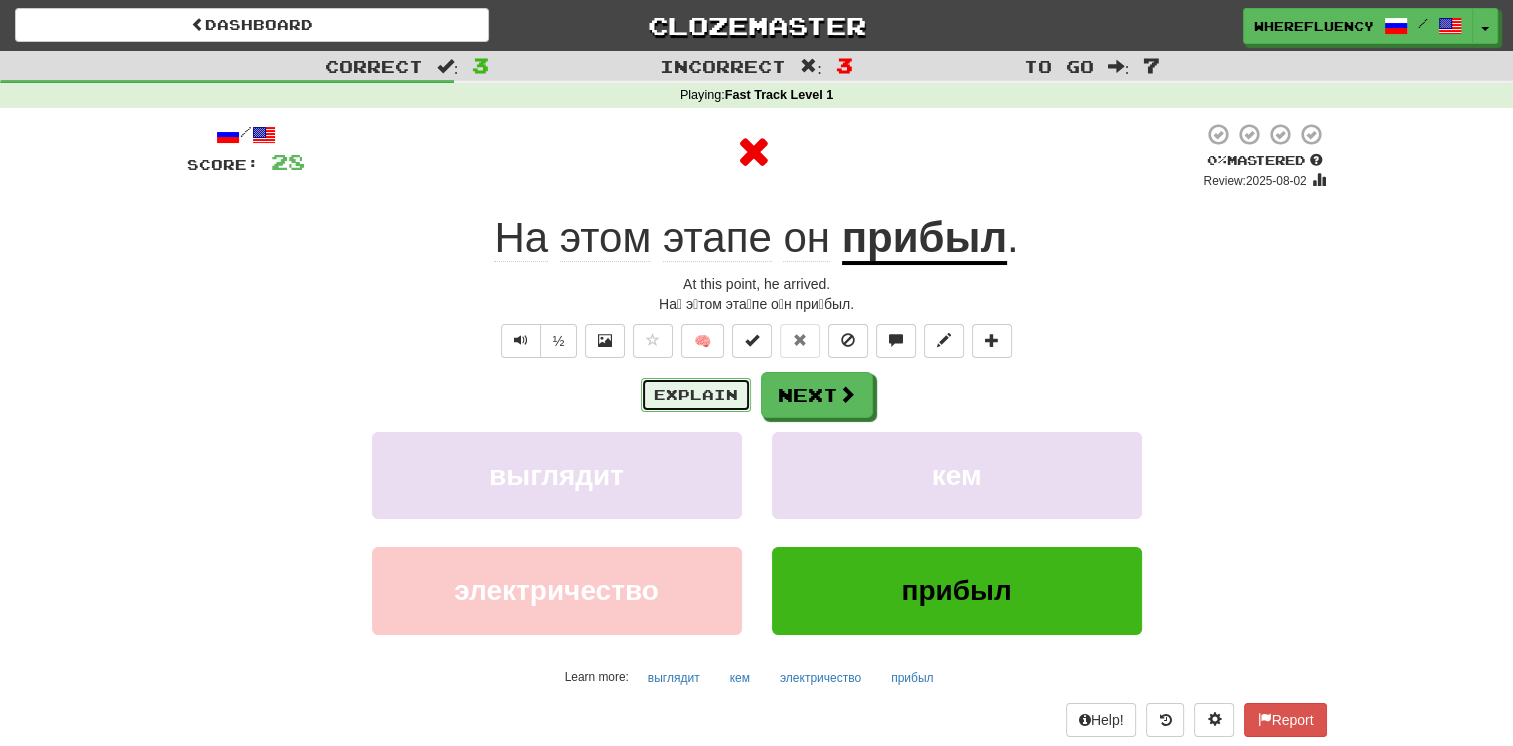 click on "Explain" at bounding box center [696, 395] 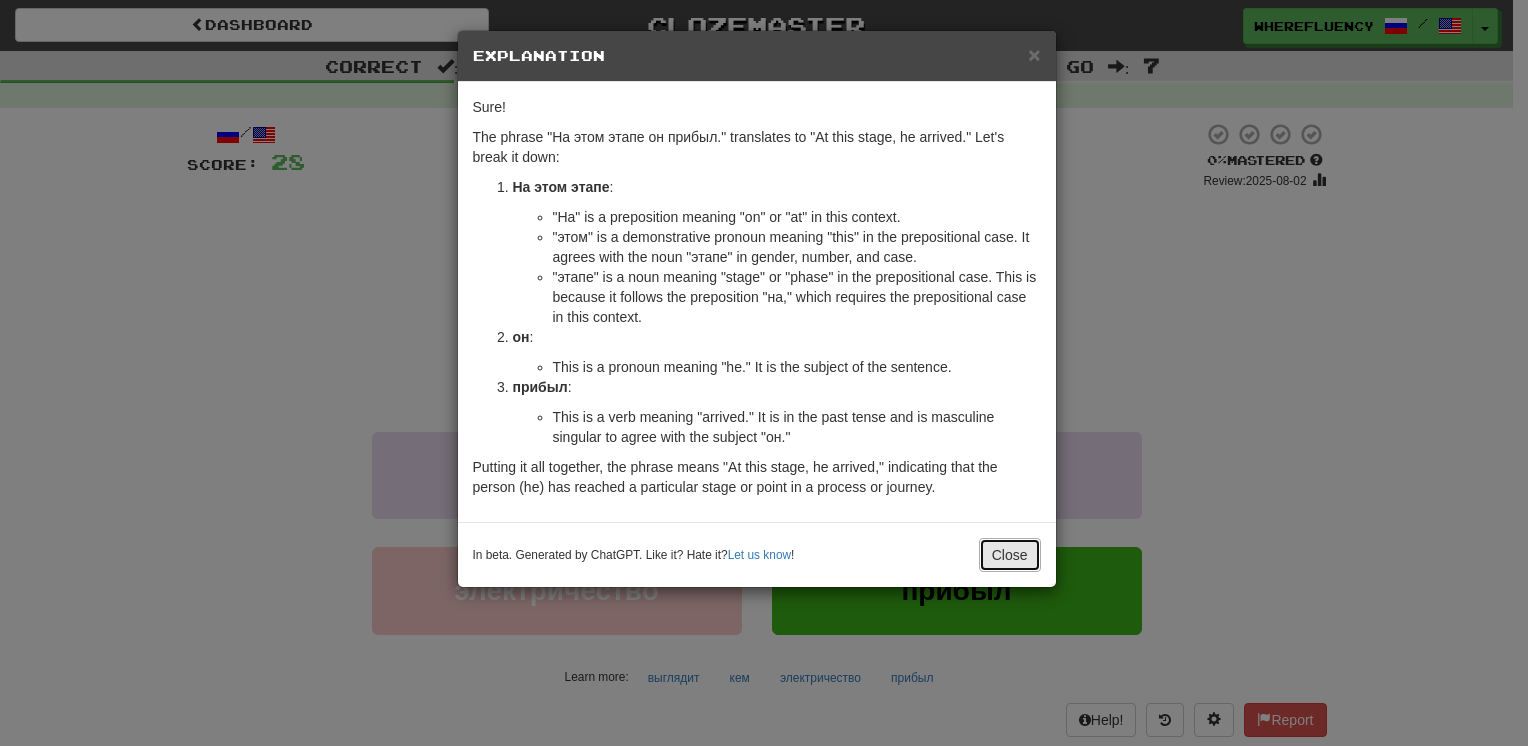 click on "Close" at bounding box center [1010, 555] 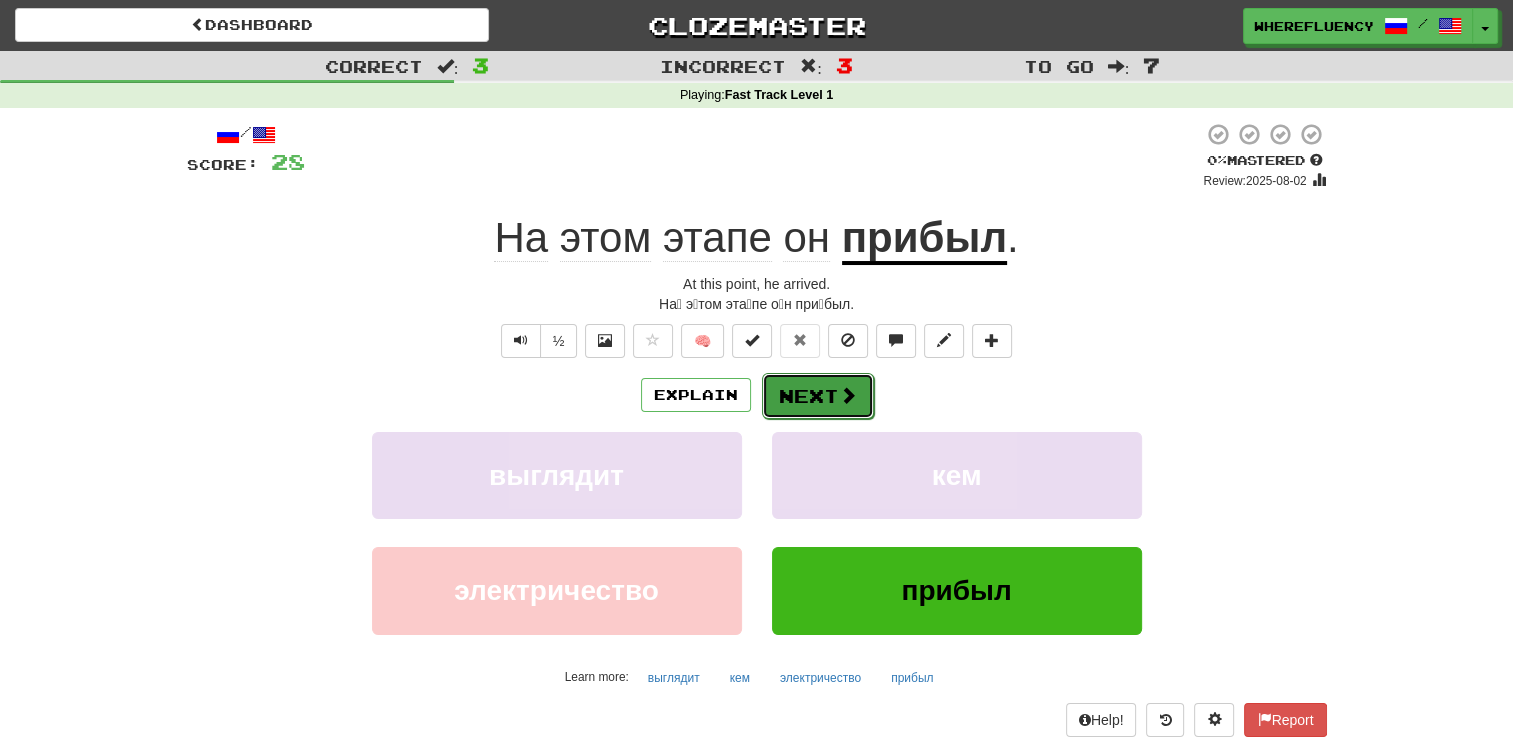 click on "Next" at bounding box center [818, 396] 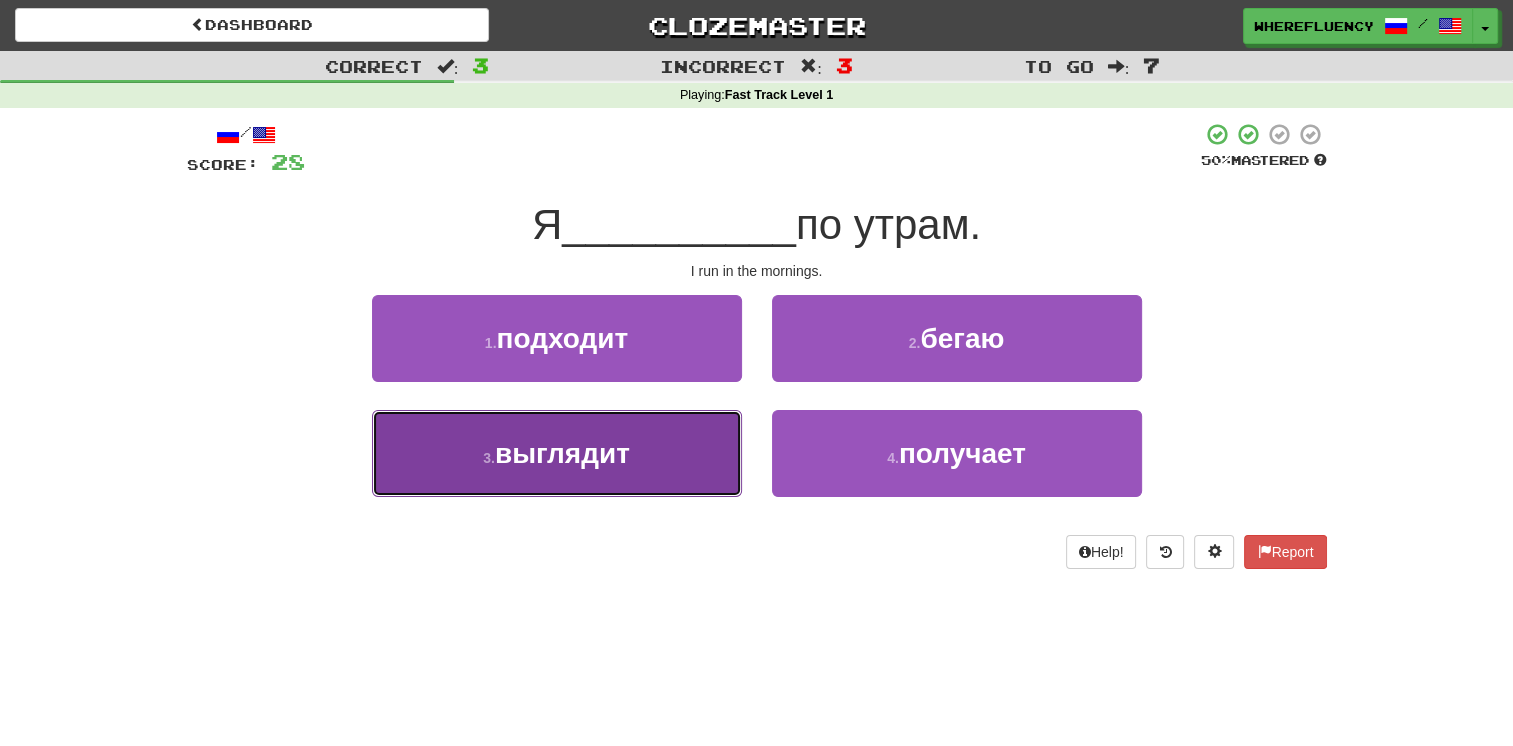 click on "выглядит" at bounding box center [562, 453] 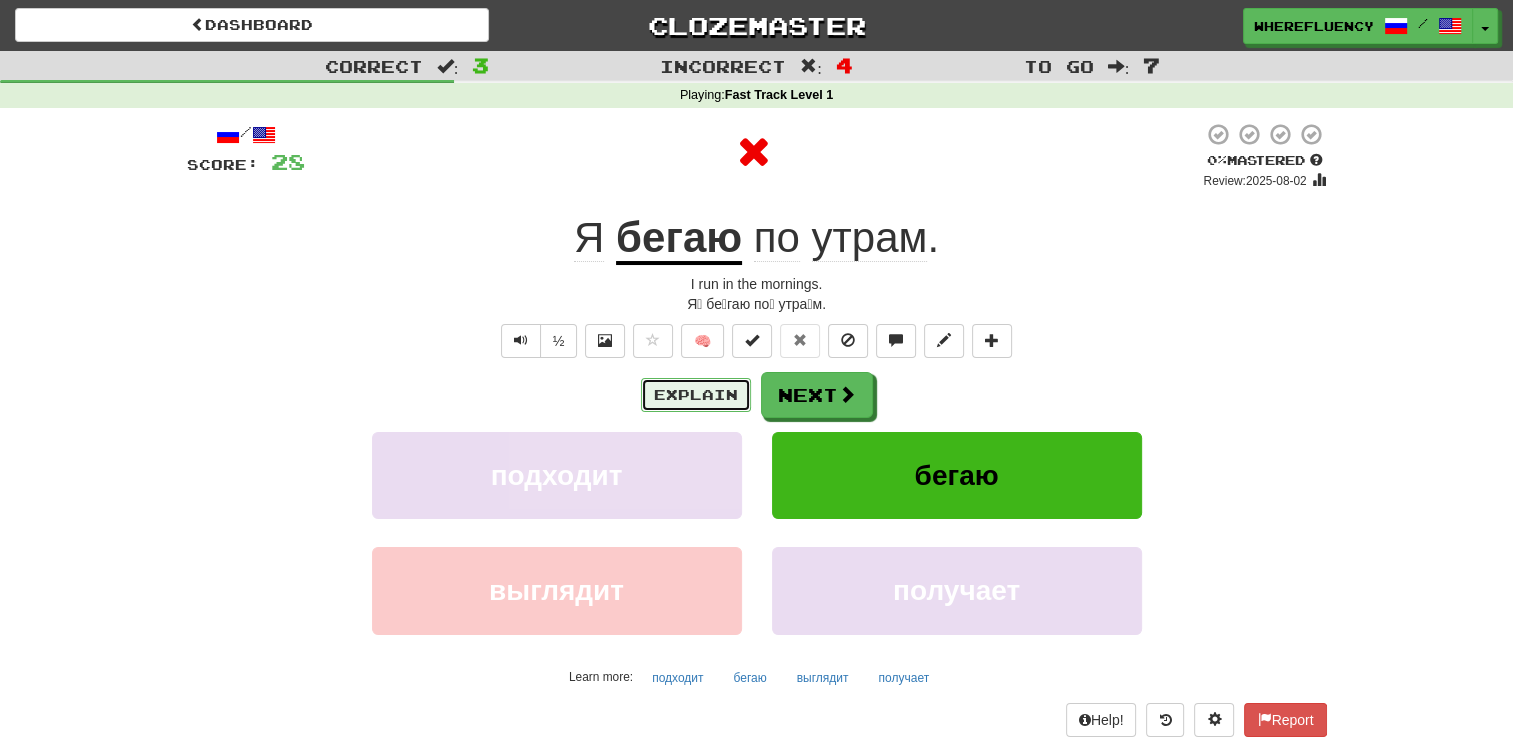 click on "Explain" at bounding box center [696, 395] 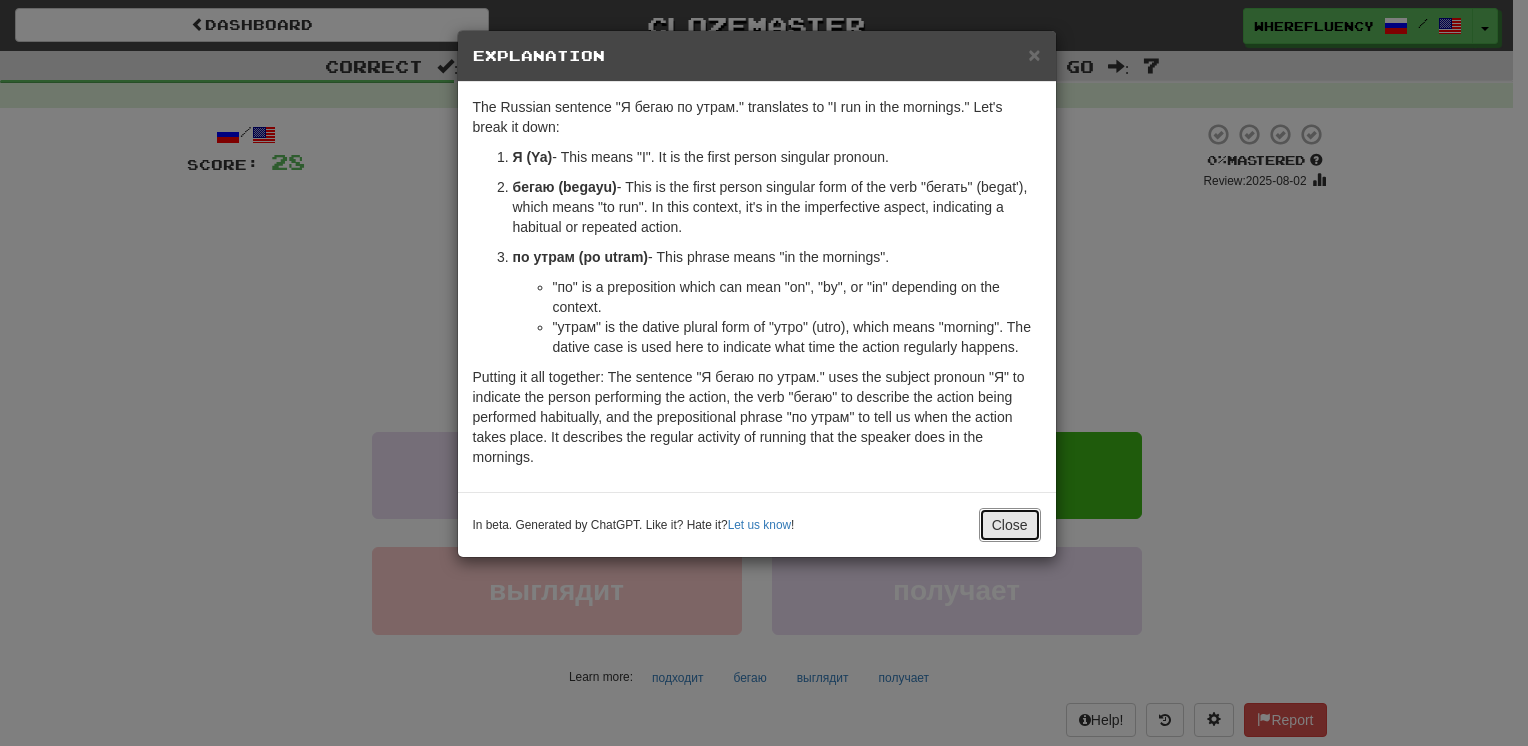 drag, startPoint x: 1015, startPoint y: 527, endPoint x: 999, endPoint y: 526, distance: 16.03122 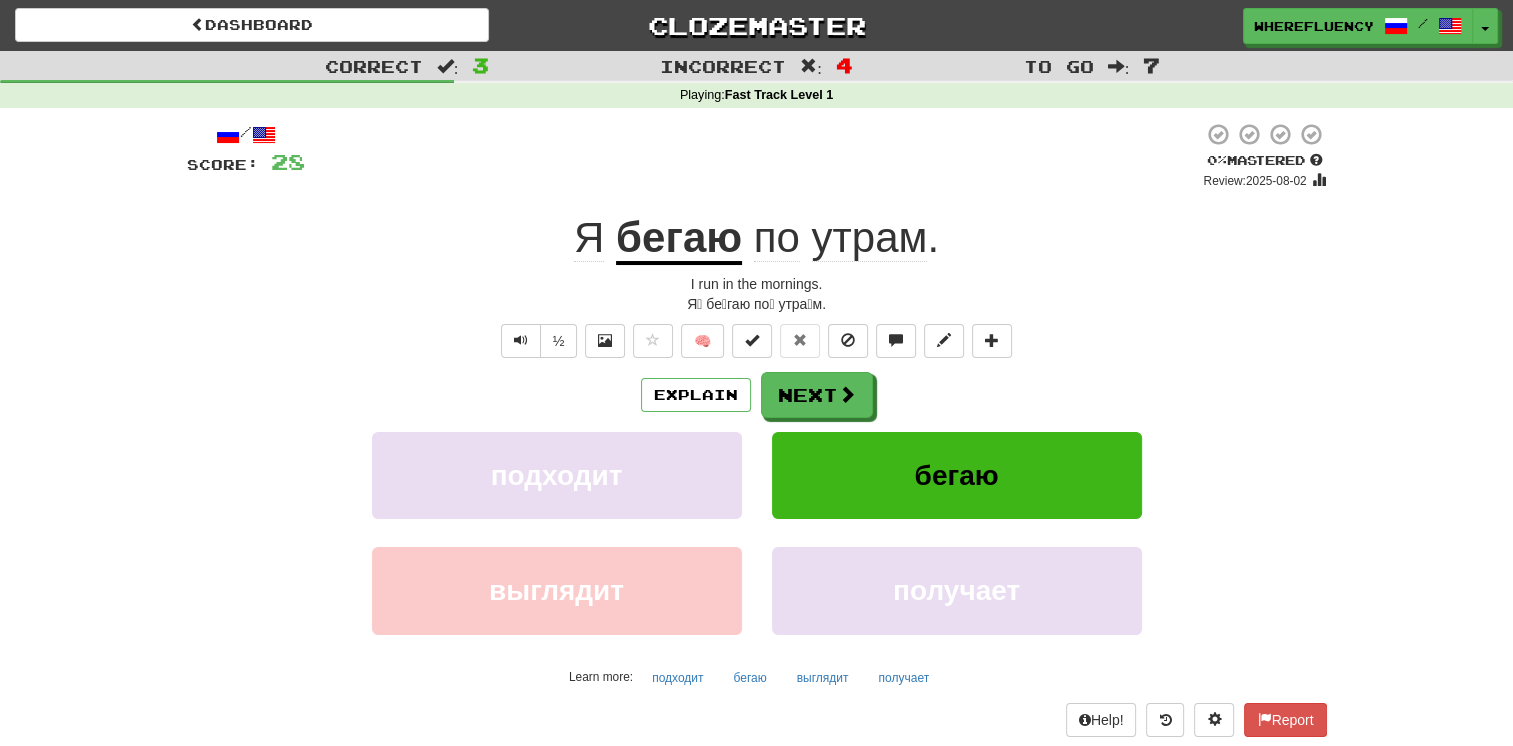 click on "Explain Next" at bounding box center (757, 395) 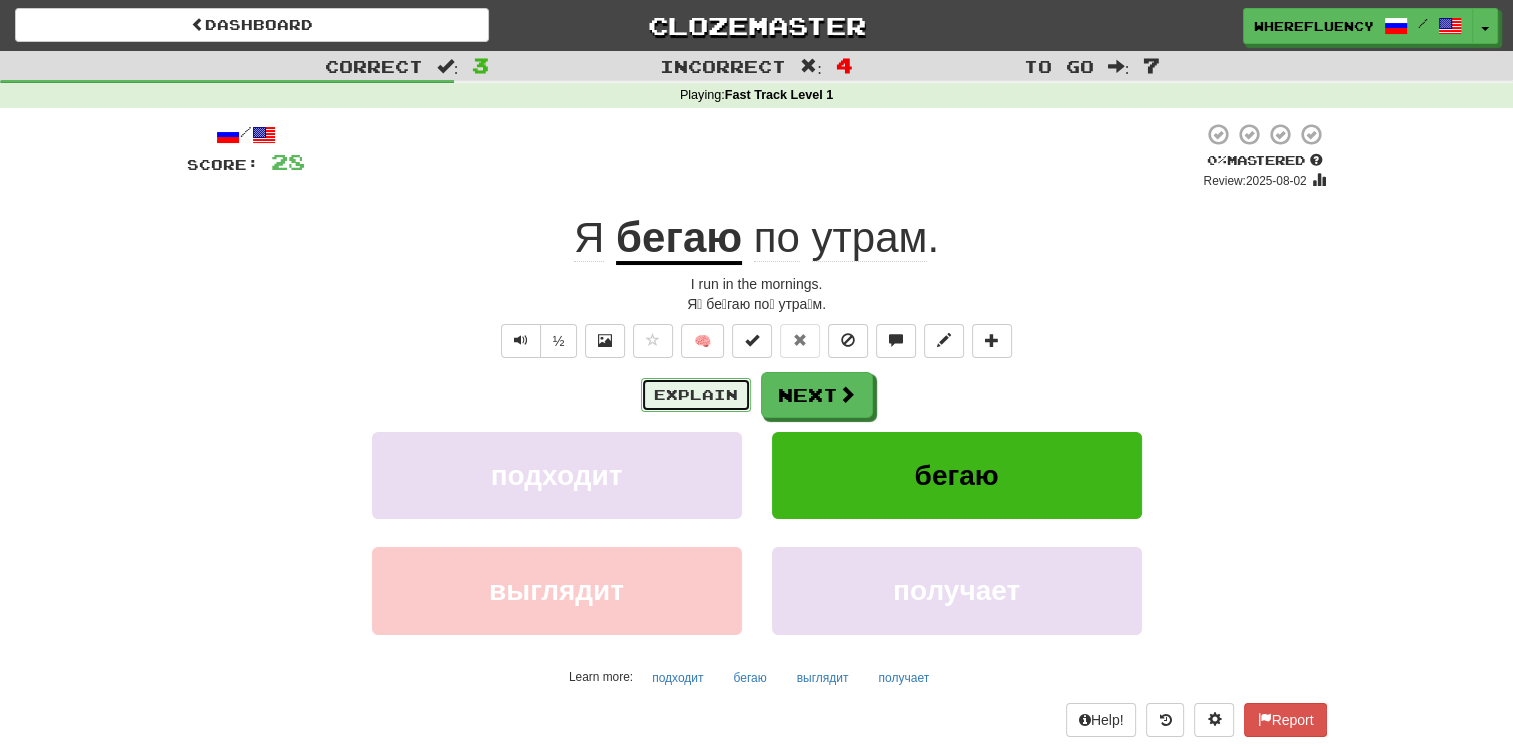 click on "Explain" at bounding box center [696, 395] 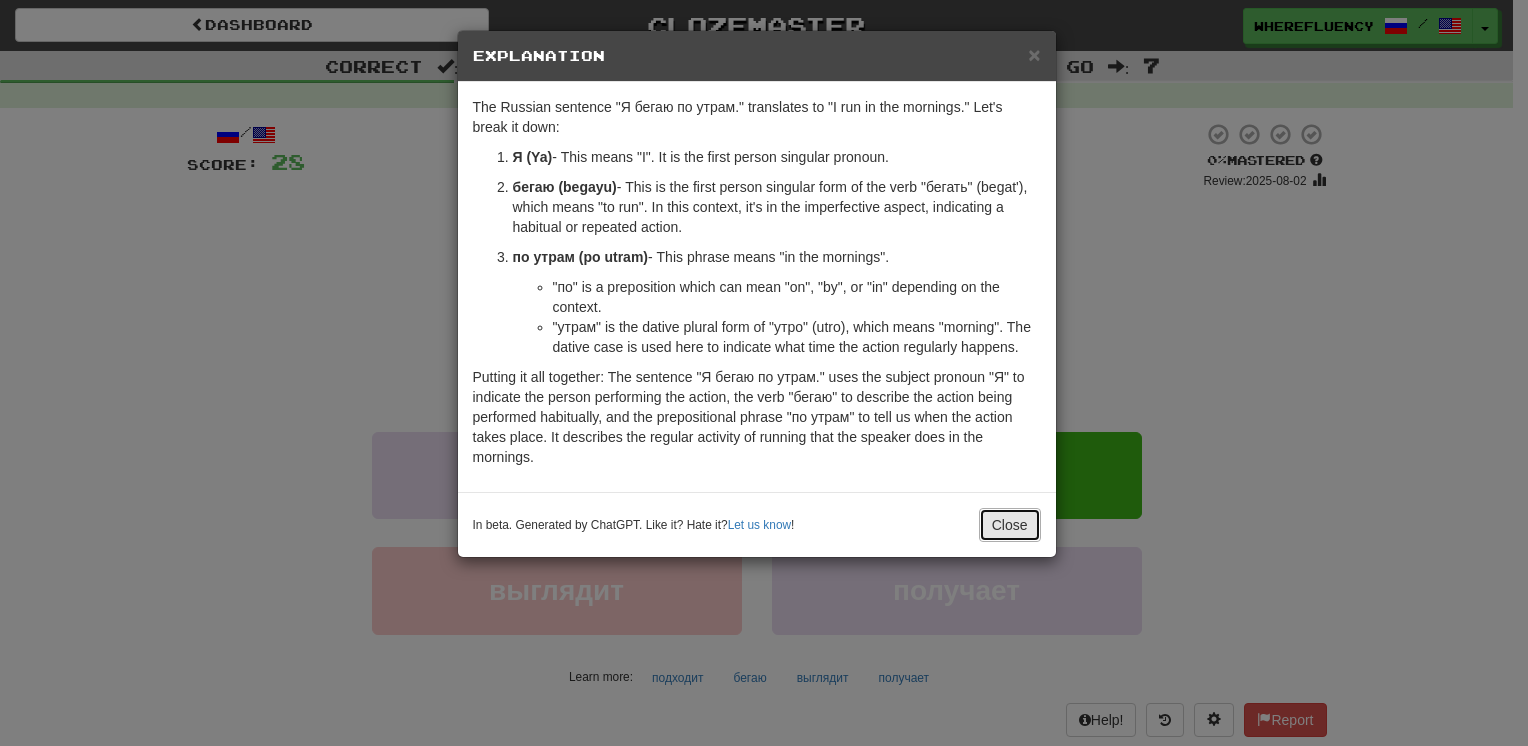 click on "Close" at bounding box center (1010, 525) 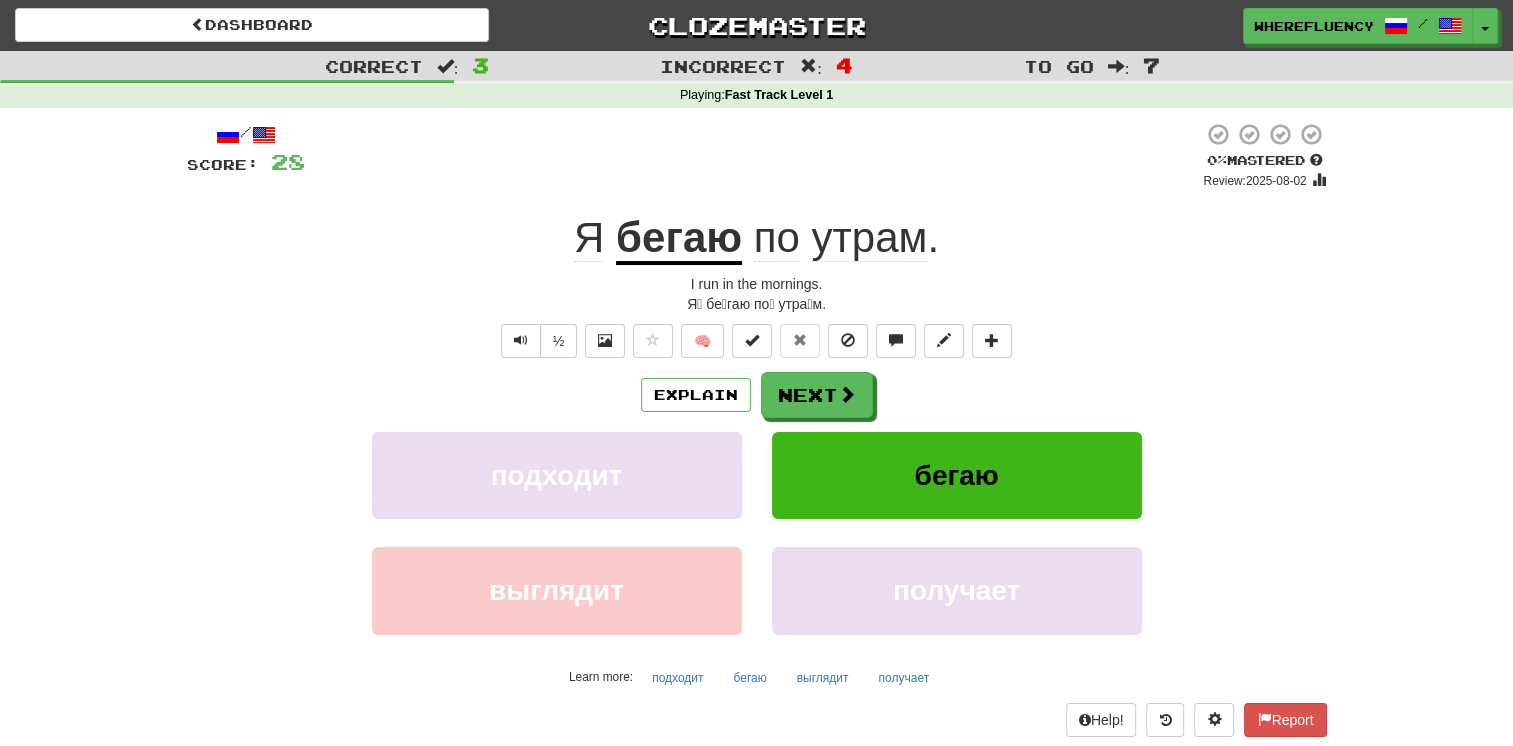 click on "/  Score:   28 0 %  Mastered Review:  2025-08-02 Я   бегаю   по   утрам . I run in the mornings. Я́ бе́гаю по́ утра́м. ½ 🧠 Explain Next подходит бегаю выглядит получает Learn more: подходит бегаю выглядит получает  Help!  Report" at bounding box center [757, 429] 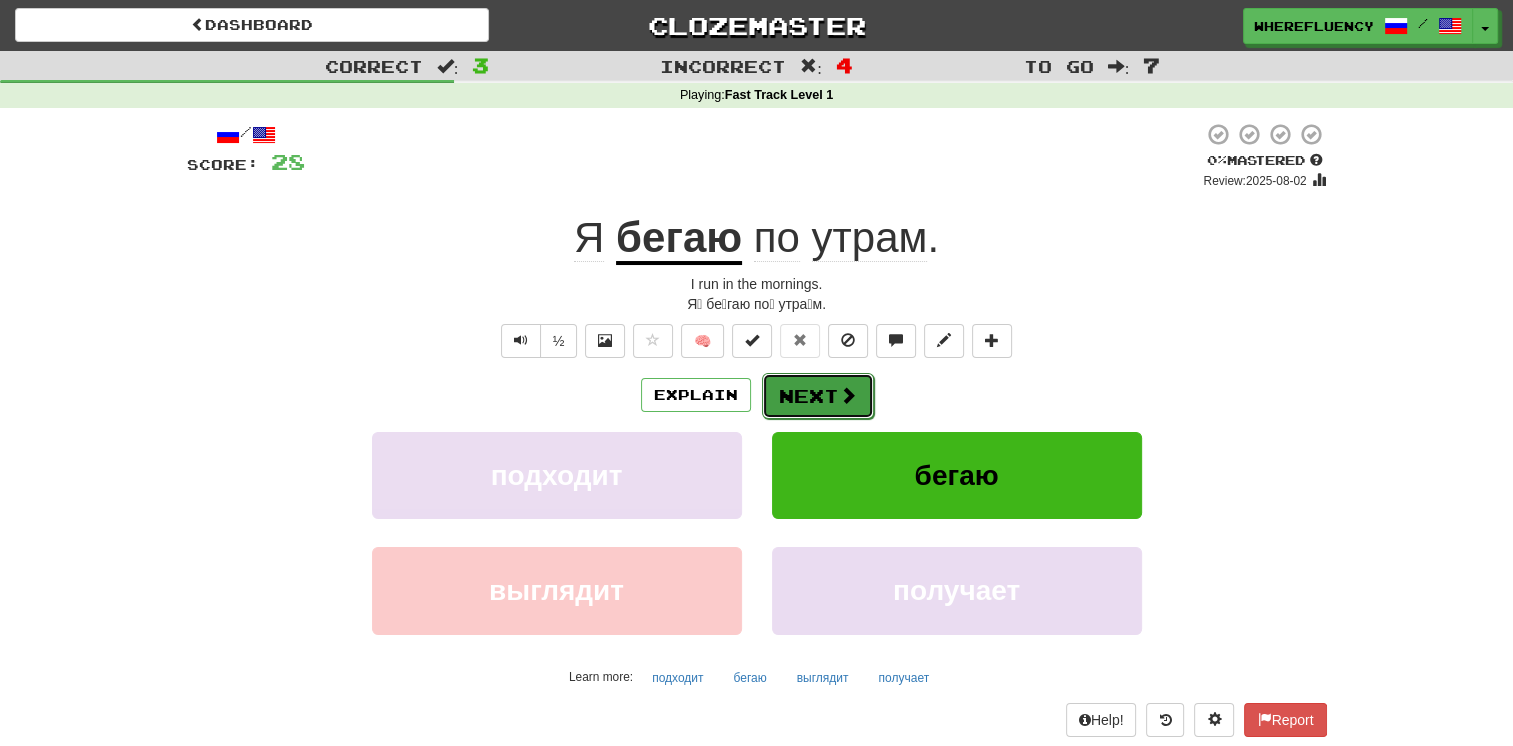 click at bounding box center [848, 395] 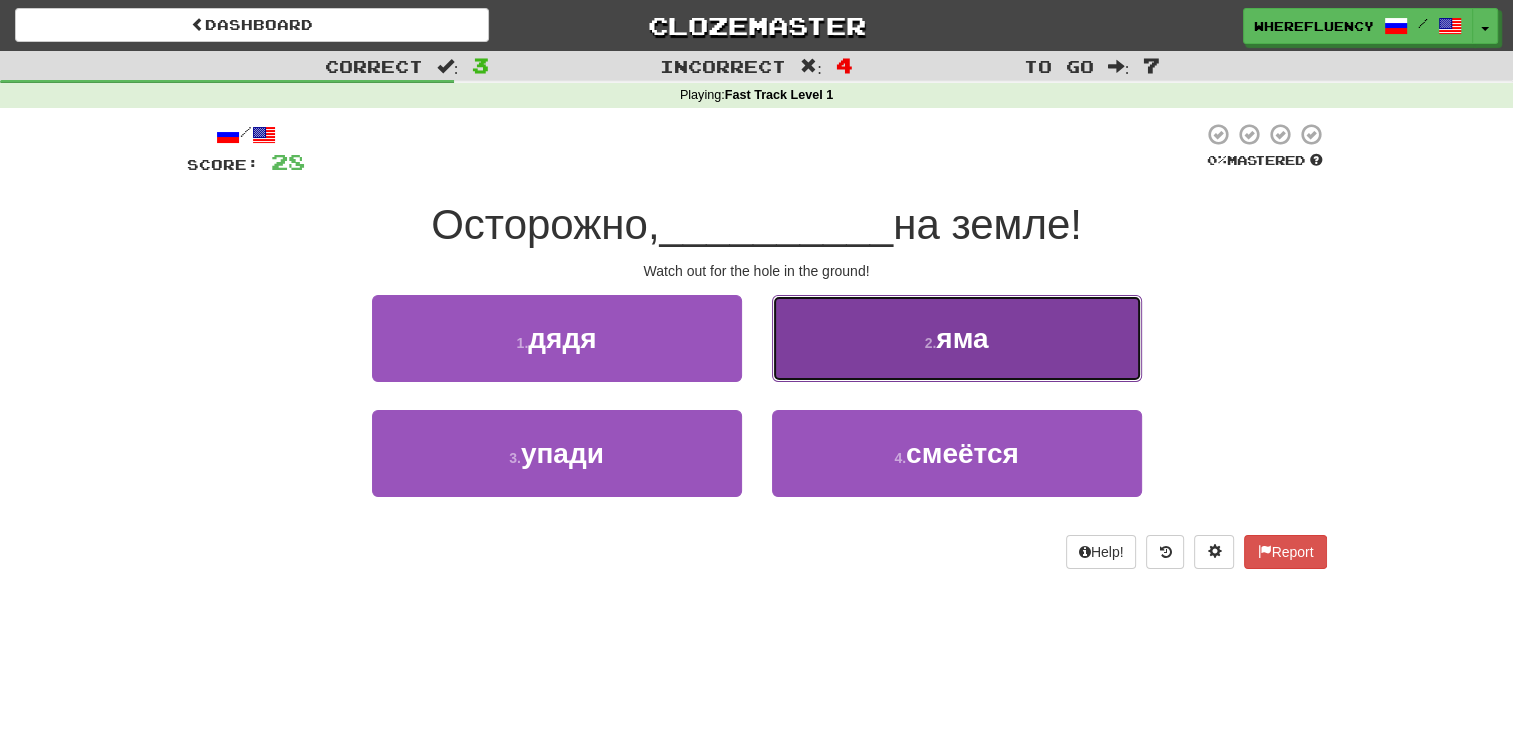 click on "2 .  яма" at bounding box center (957, 338) 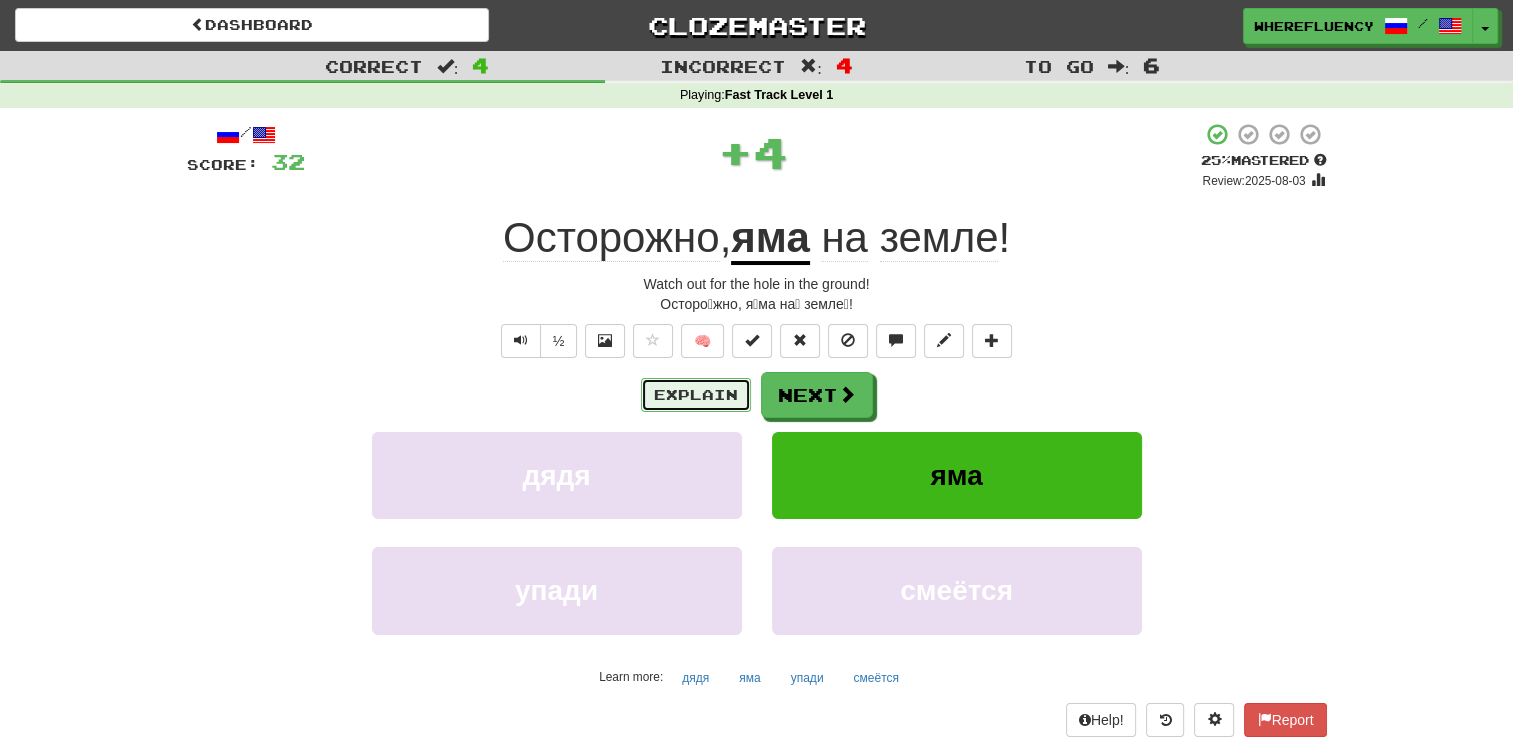 click on "Explain" at bounding box center [696, 395] 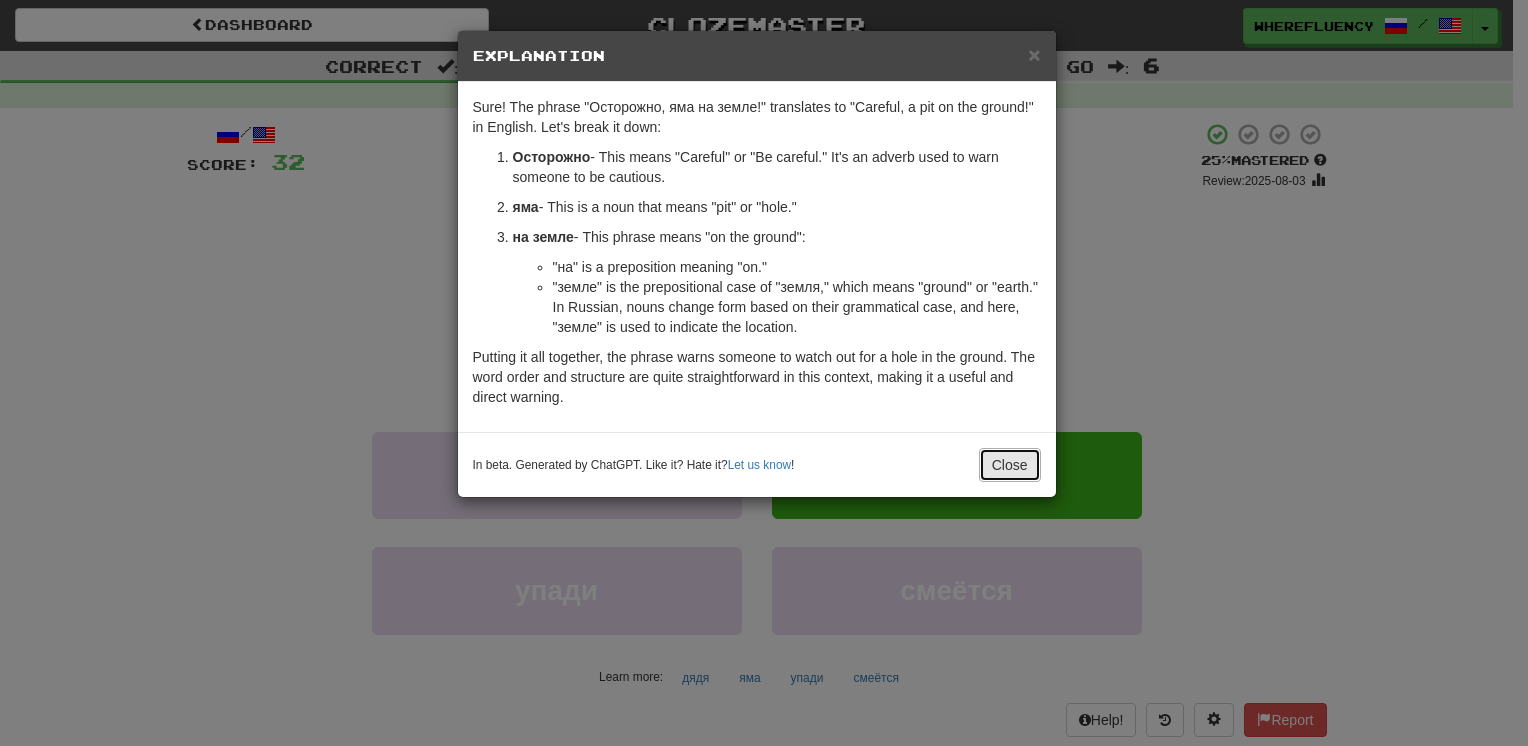 click on "Close" at bounding box center (1010, 465) 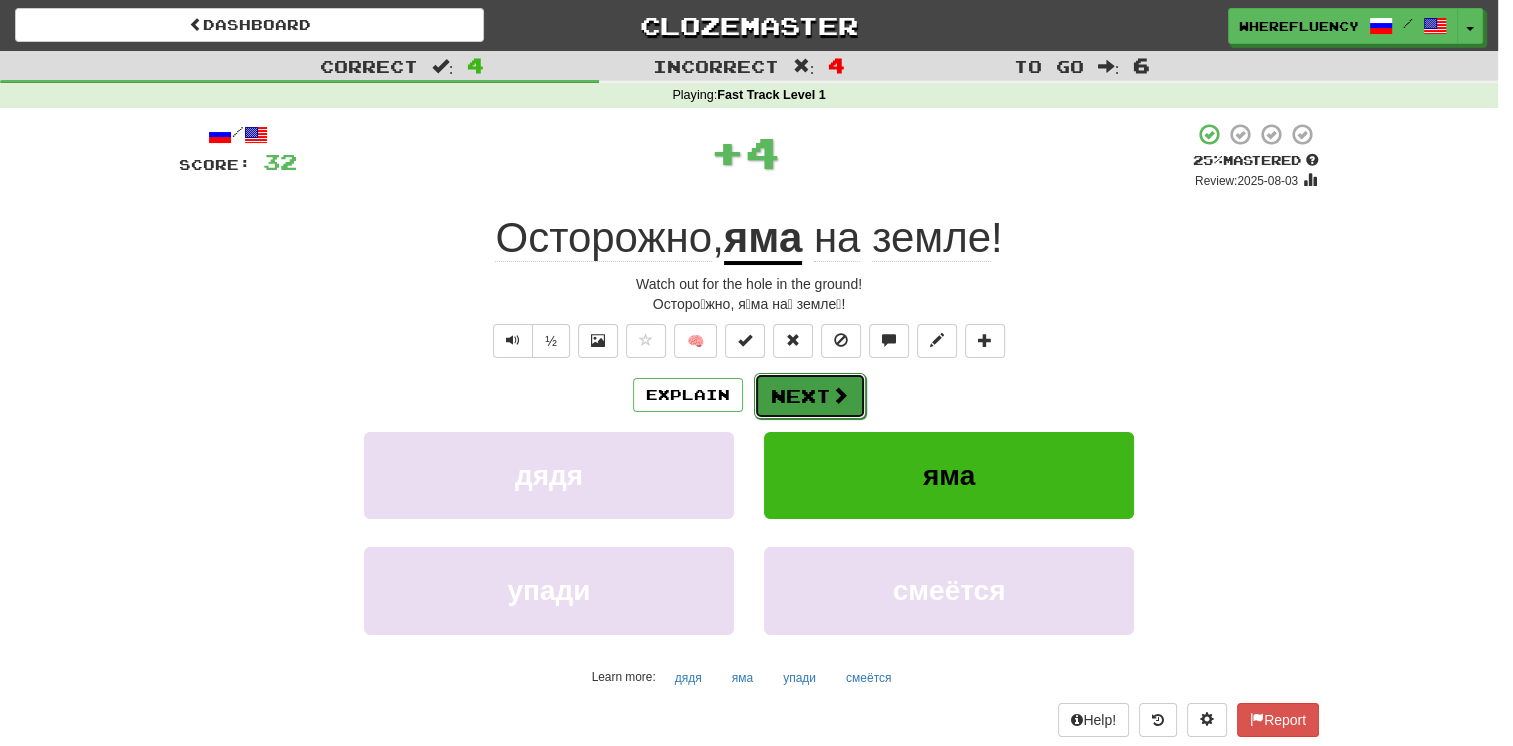 click at bounding box center [840, 395] 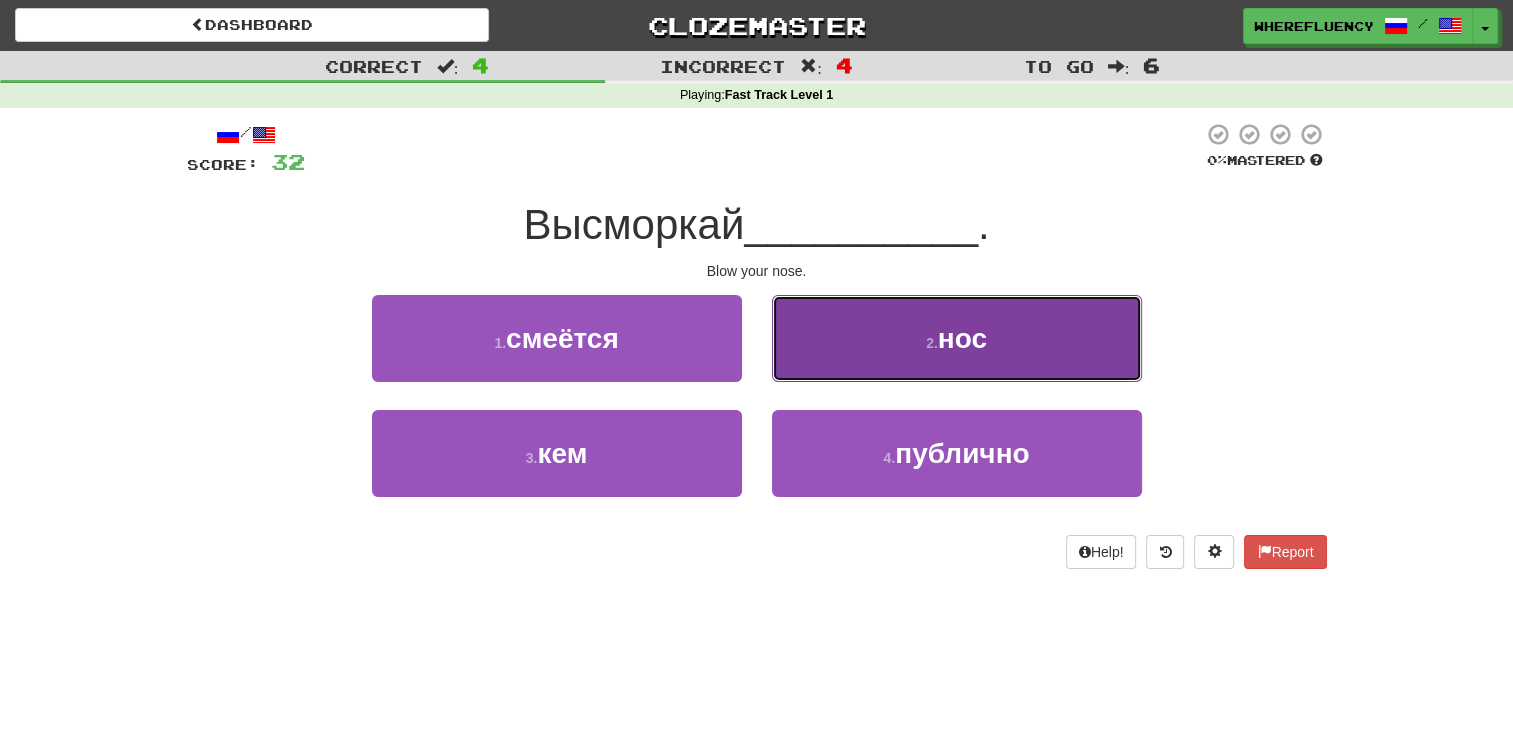 click on "2 .  нос" at bounding box center (957, 338) 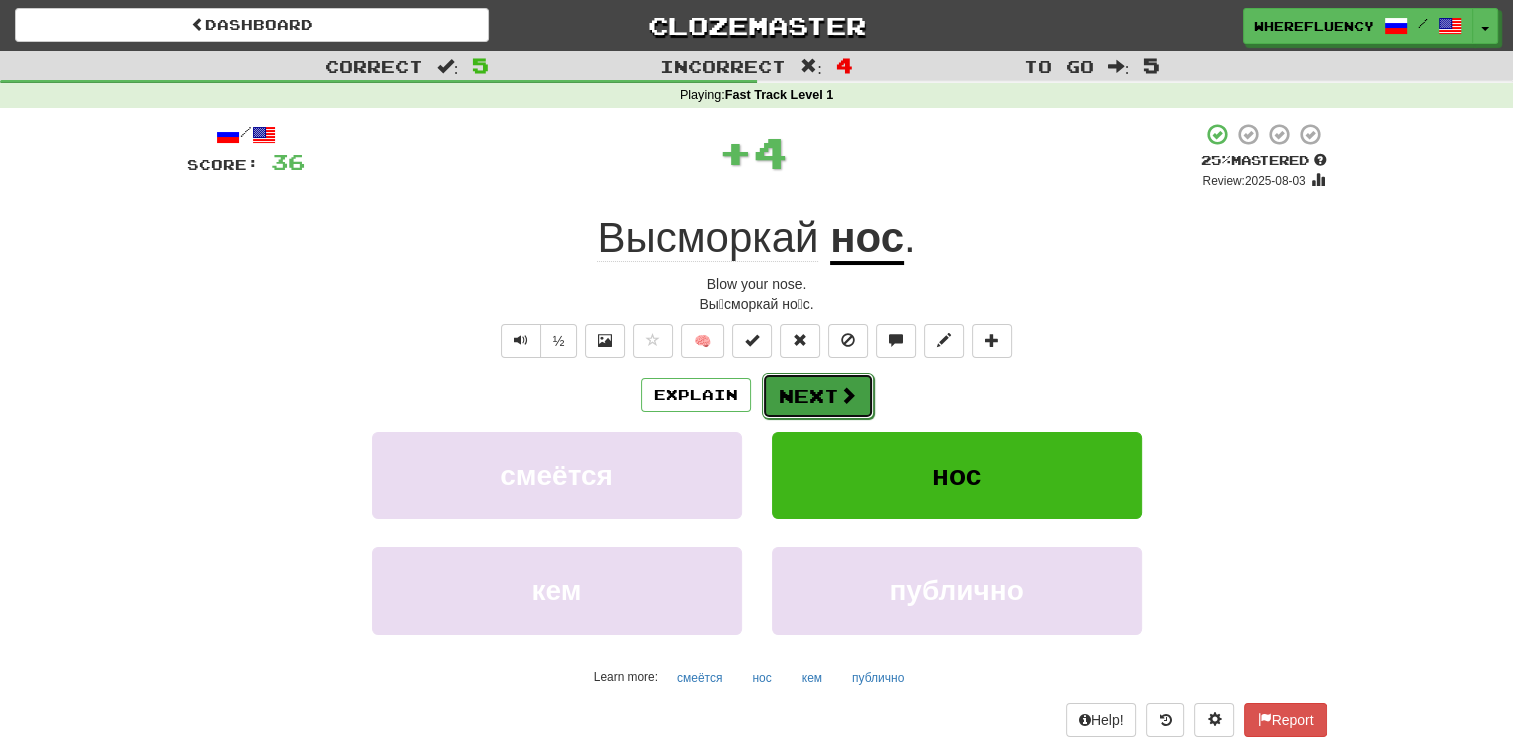 click on "Next" at bounding box center [818, 396] 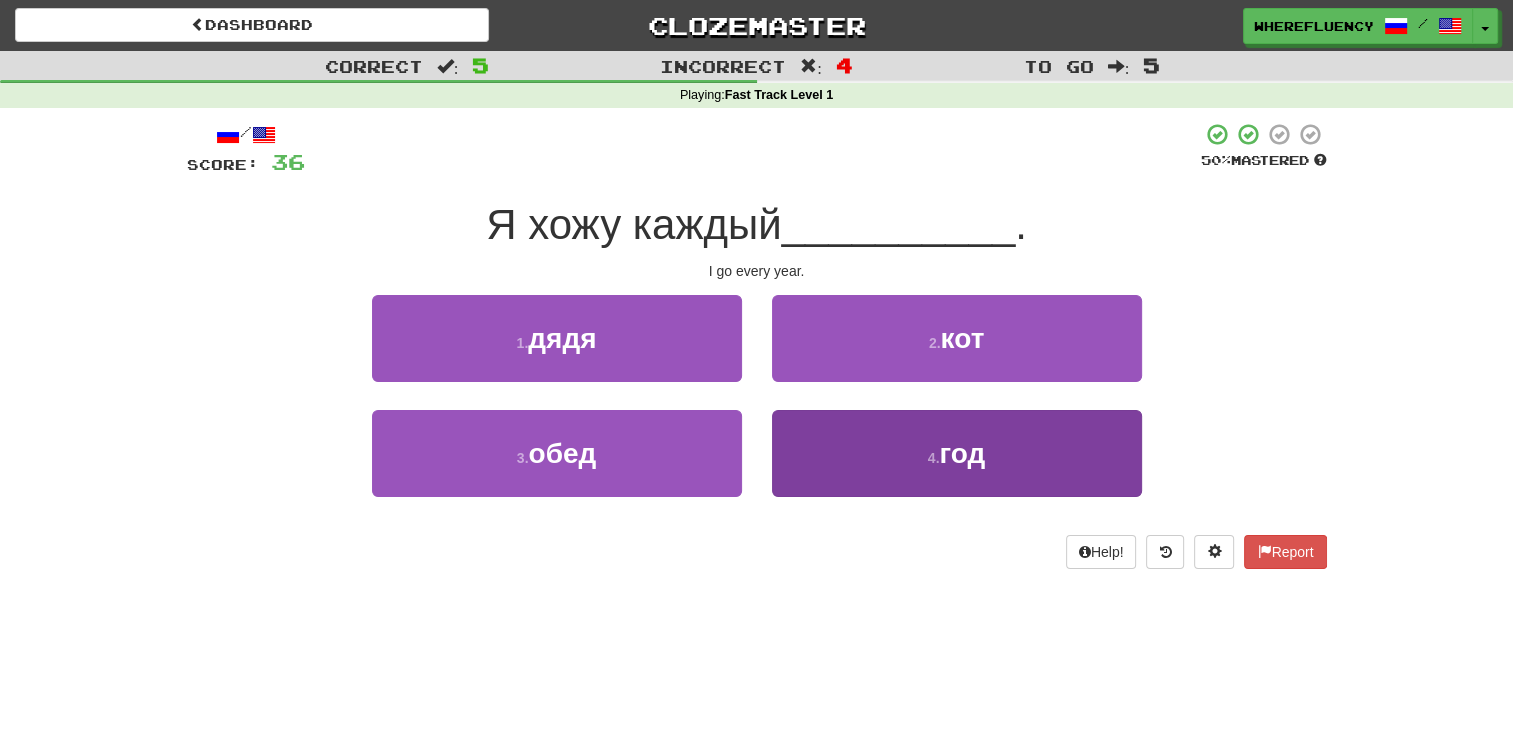 drag, startPoint x: 864, startPoint y: 505, endPoint x: 849, endPoint y: 490, distance: 21.213203 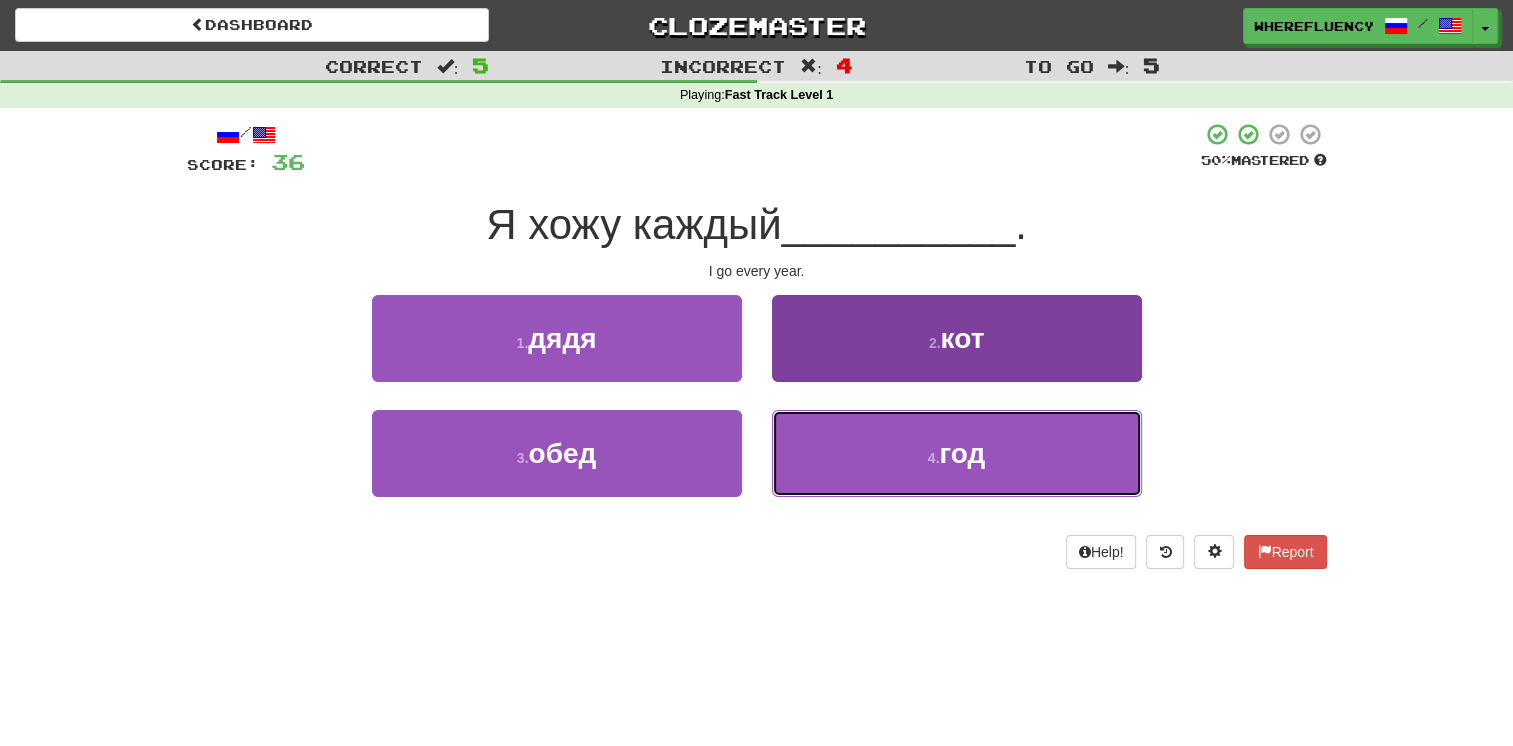 click on "4 .  год" at bounding box center (957, 453) 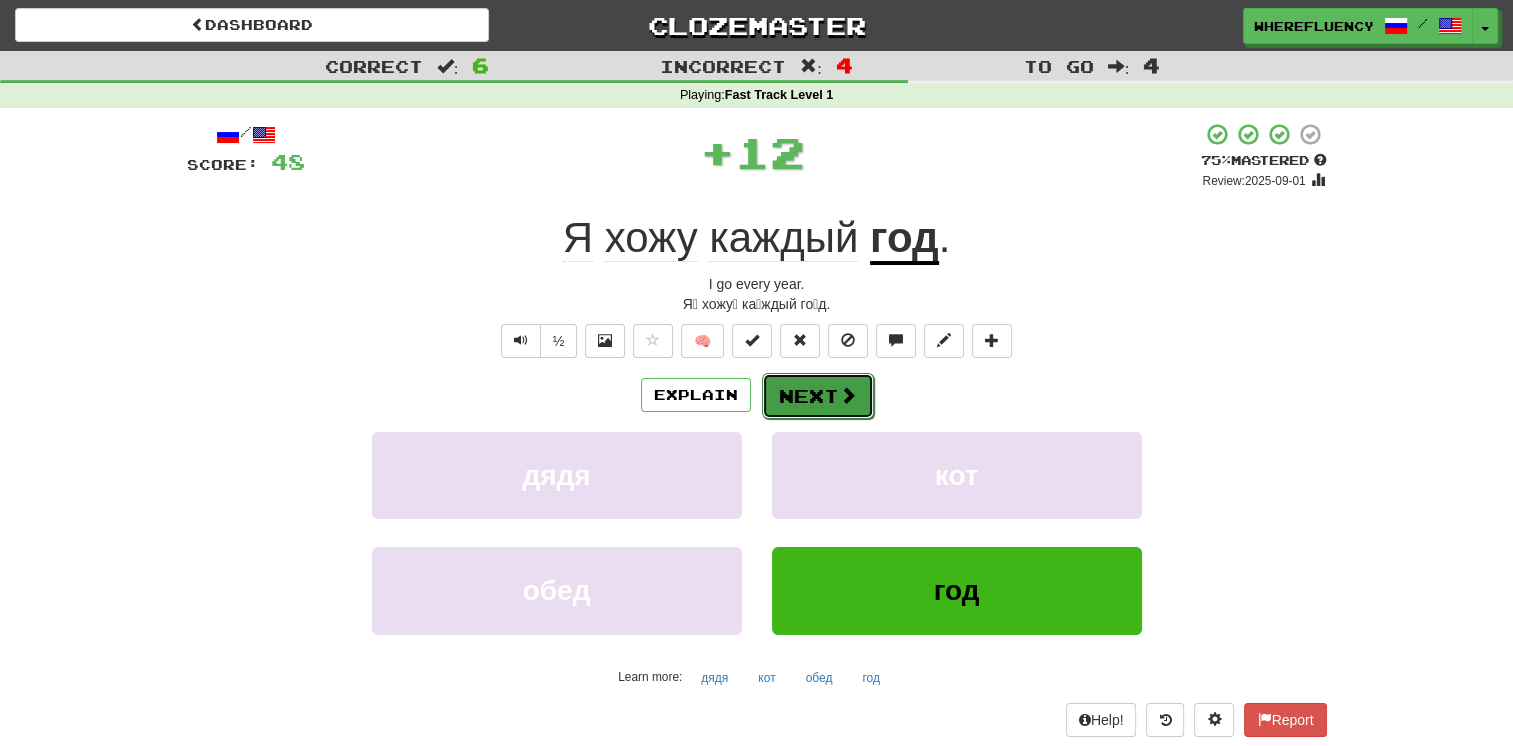 click on "Next" at bounding box center (818, 396) 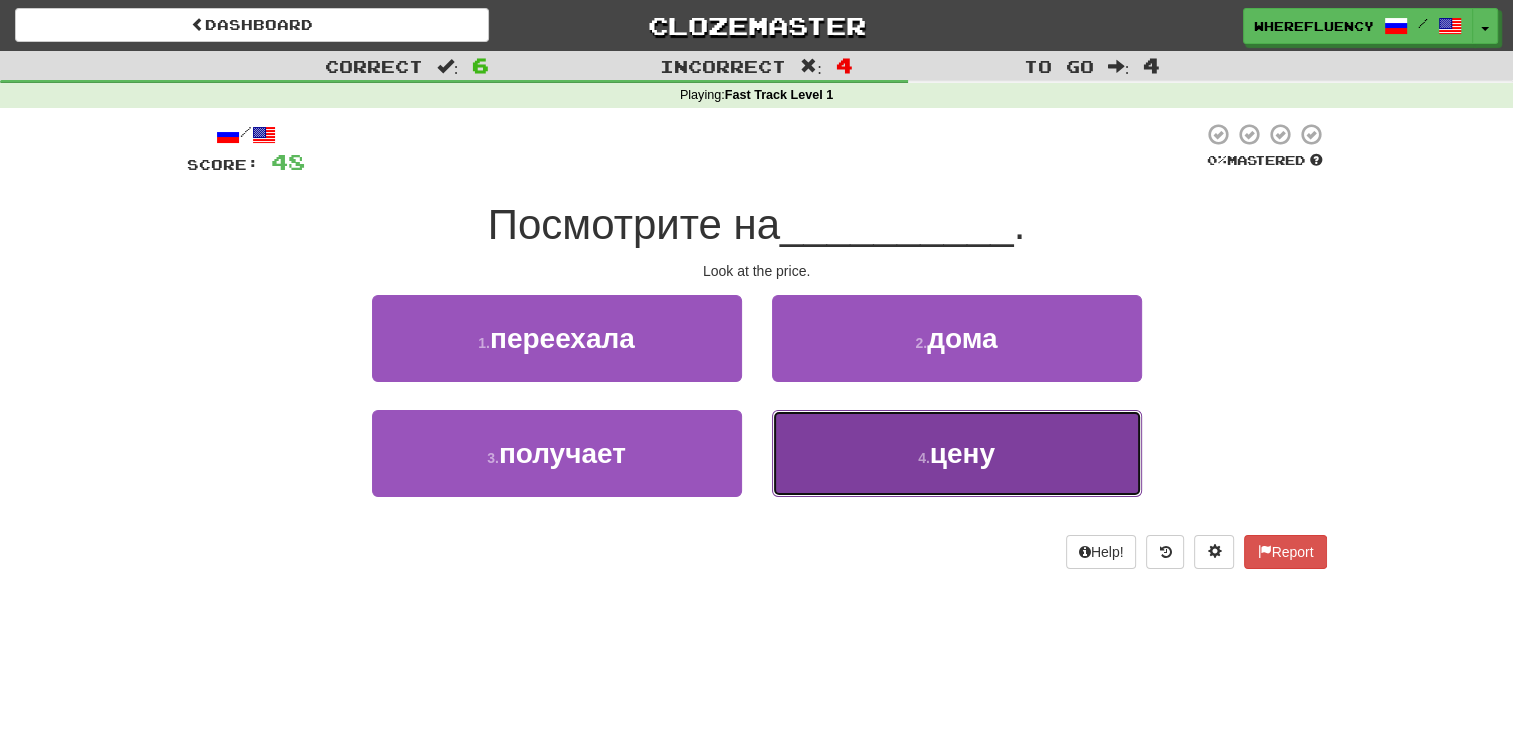 click on "4 .  цену" at bounding box center [957, 453] 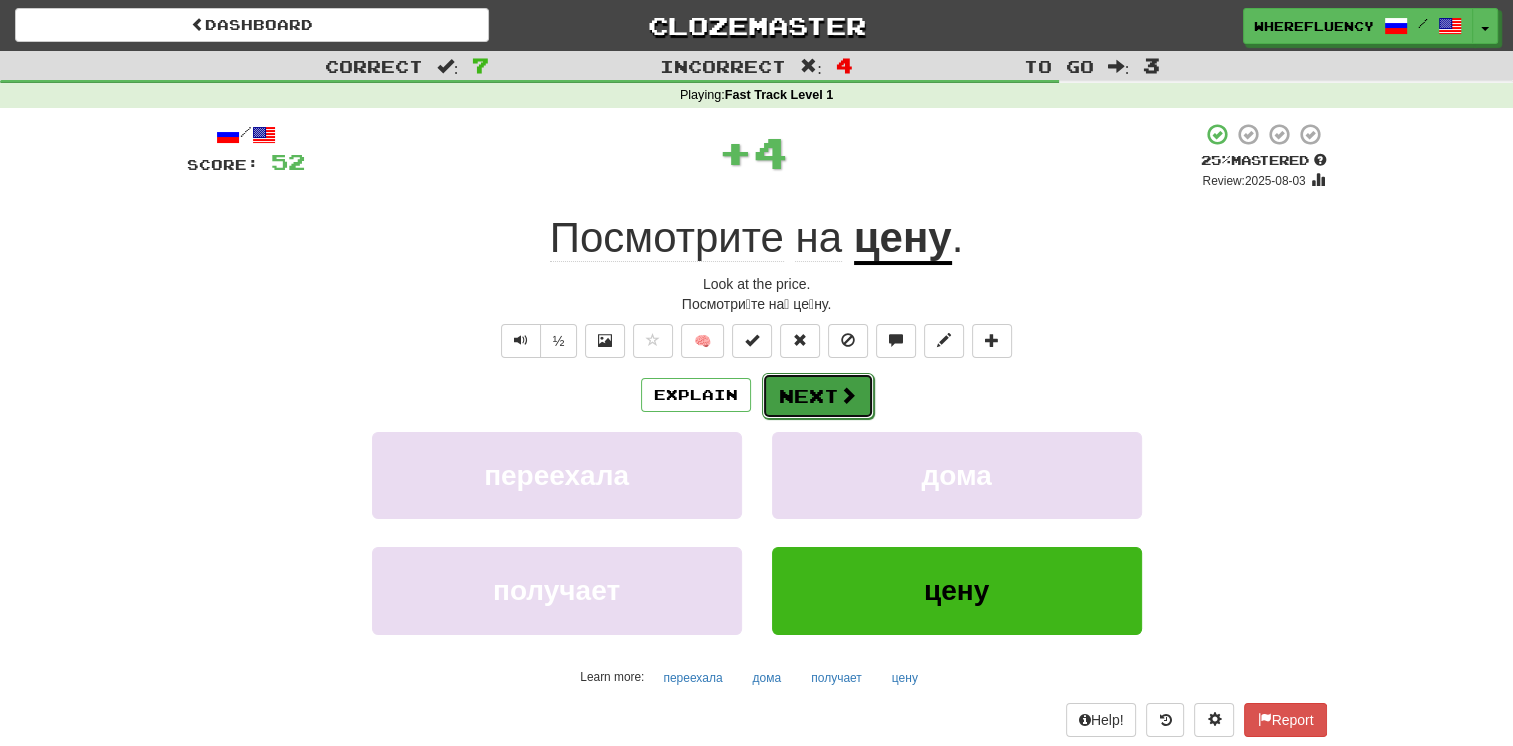 click on "Next" at bounding box center (818, 396) 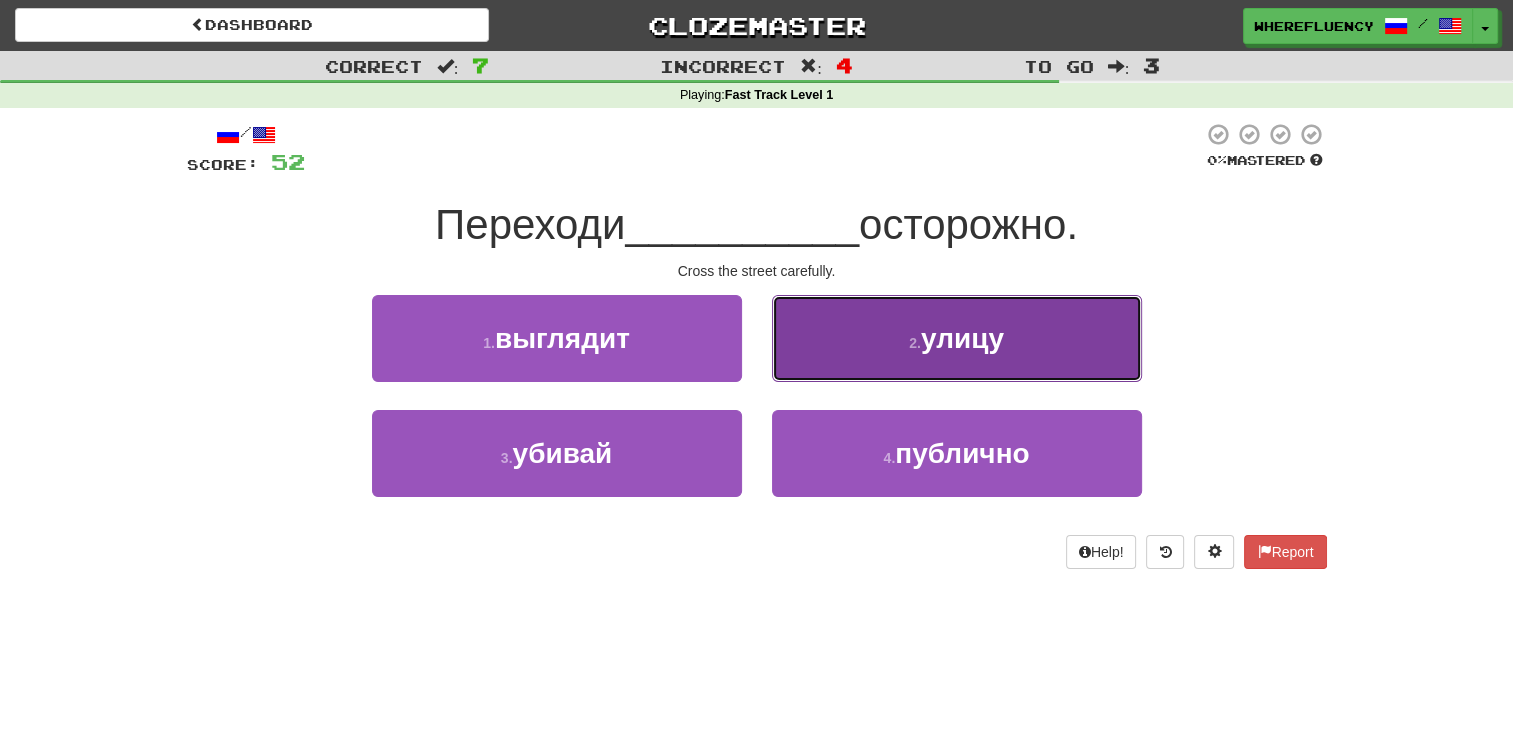 click on "2 .  улицу" at bounding box center (957, 338) 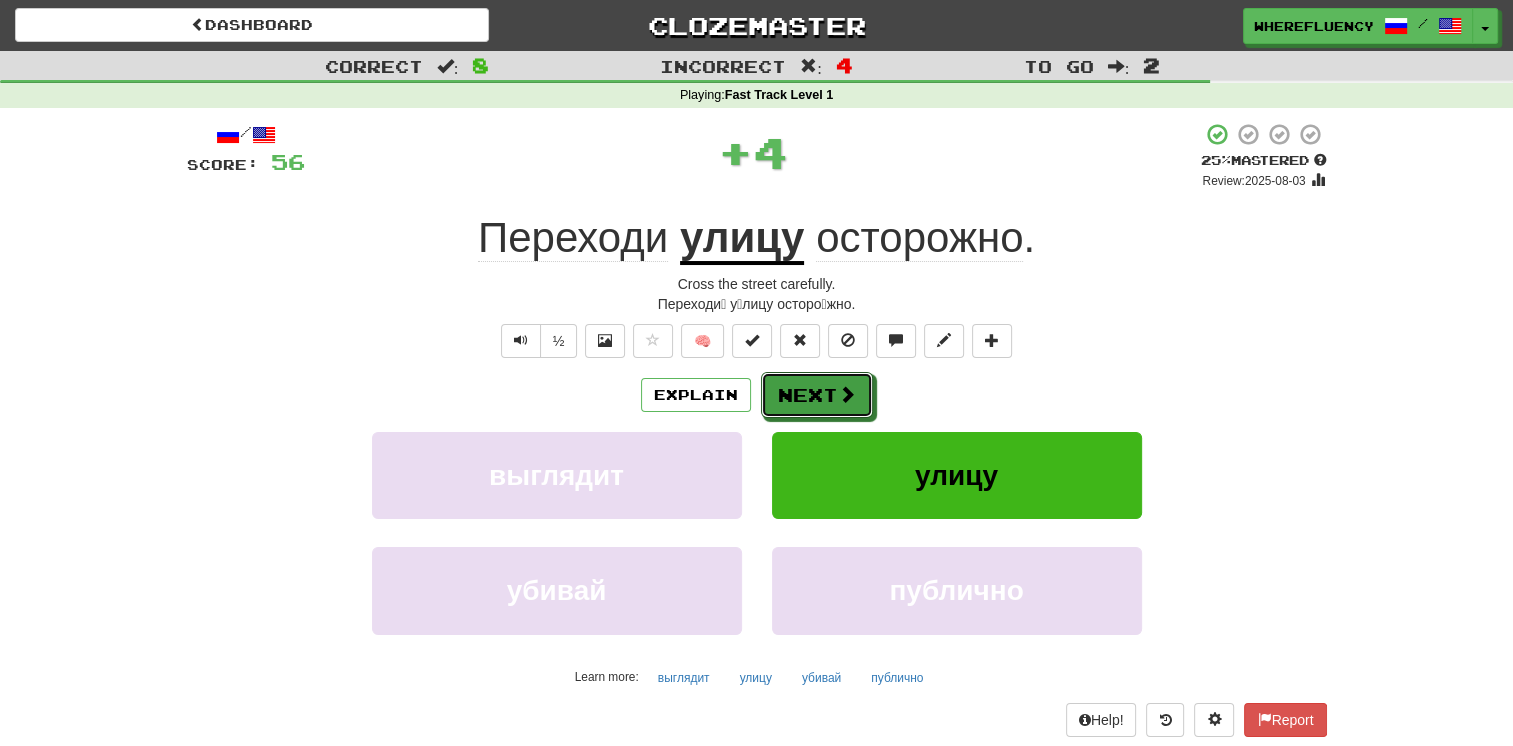 click on "Next" at bounding box center (817, 395) 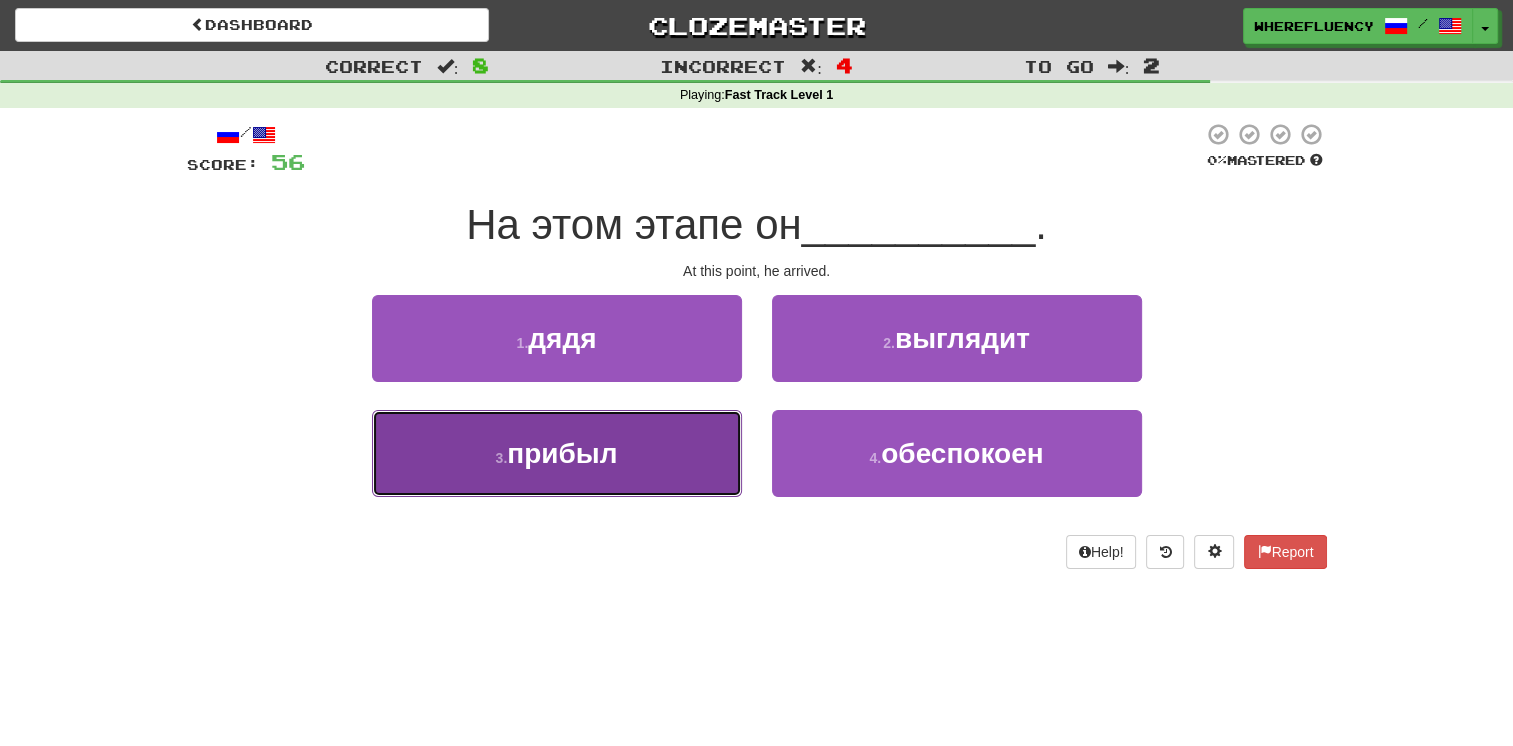 click on "3 .  прибыл" at bounding box center [557, 453] 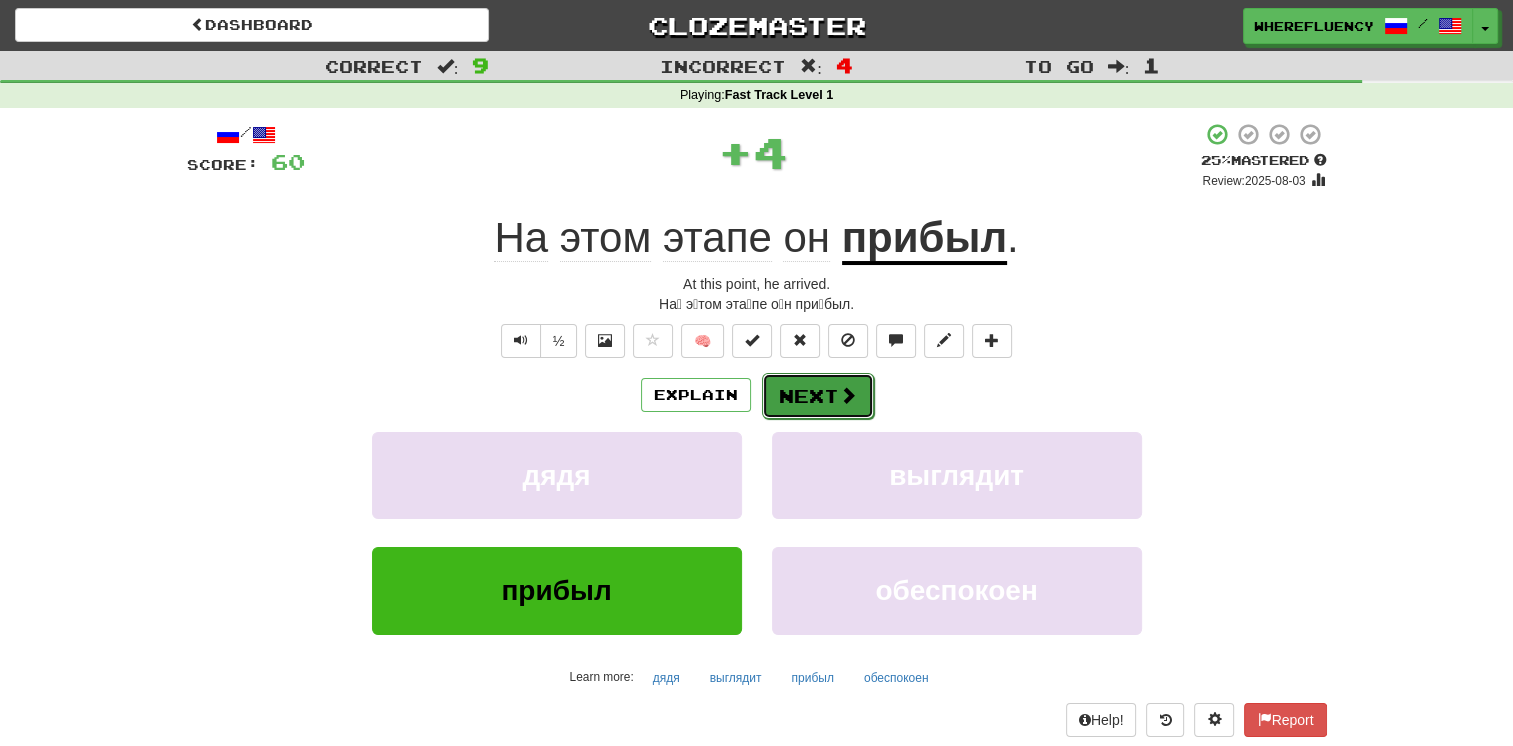 click on "Next" at bounding box center (818, 396) 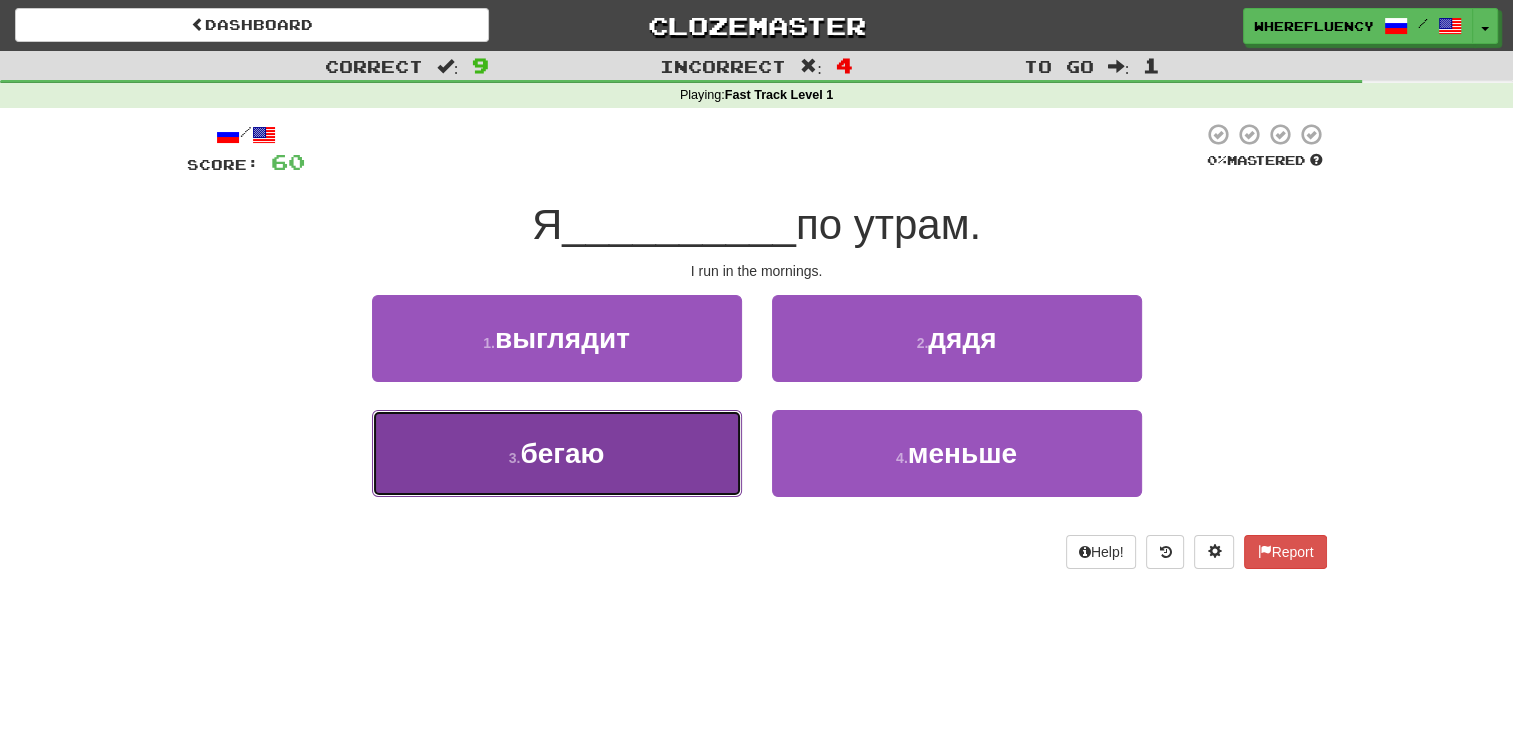 click on "3 .  бегаю" at bounding box center [557, 453] 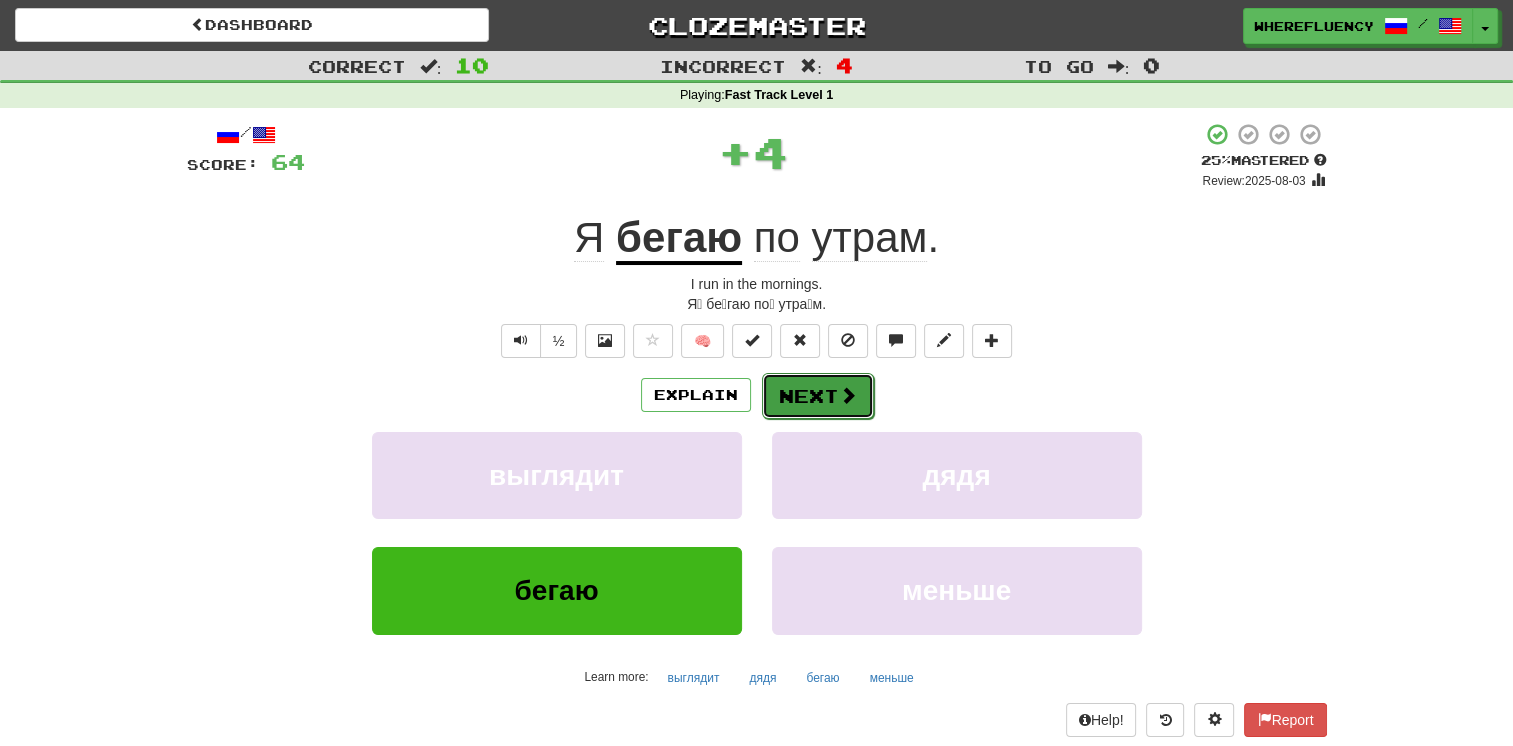 click on "Next" at bounding box center (818, 396) 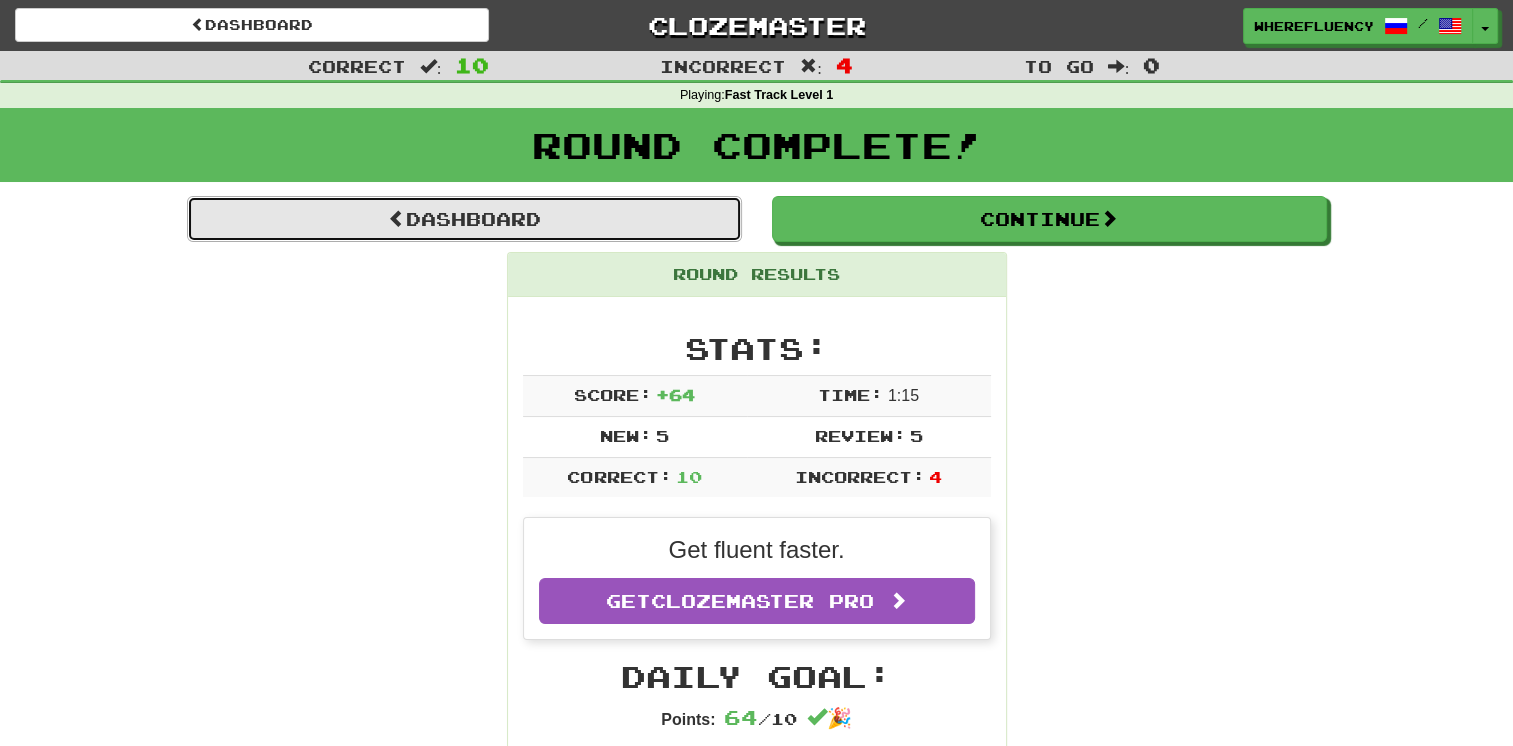 click on "Dashboard" at bounding box center (464, 219) 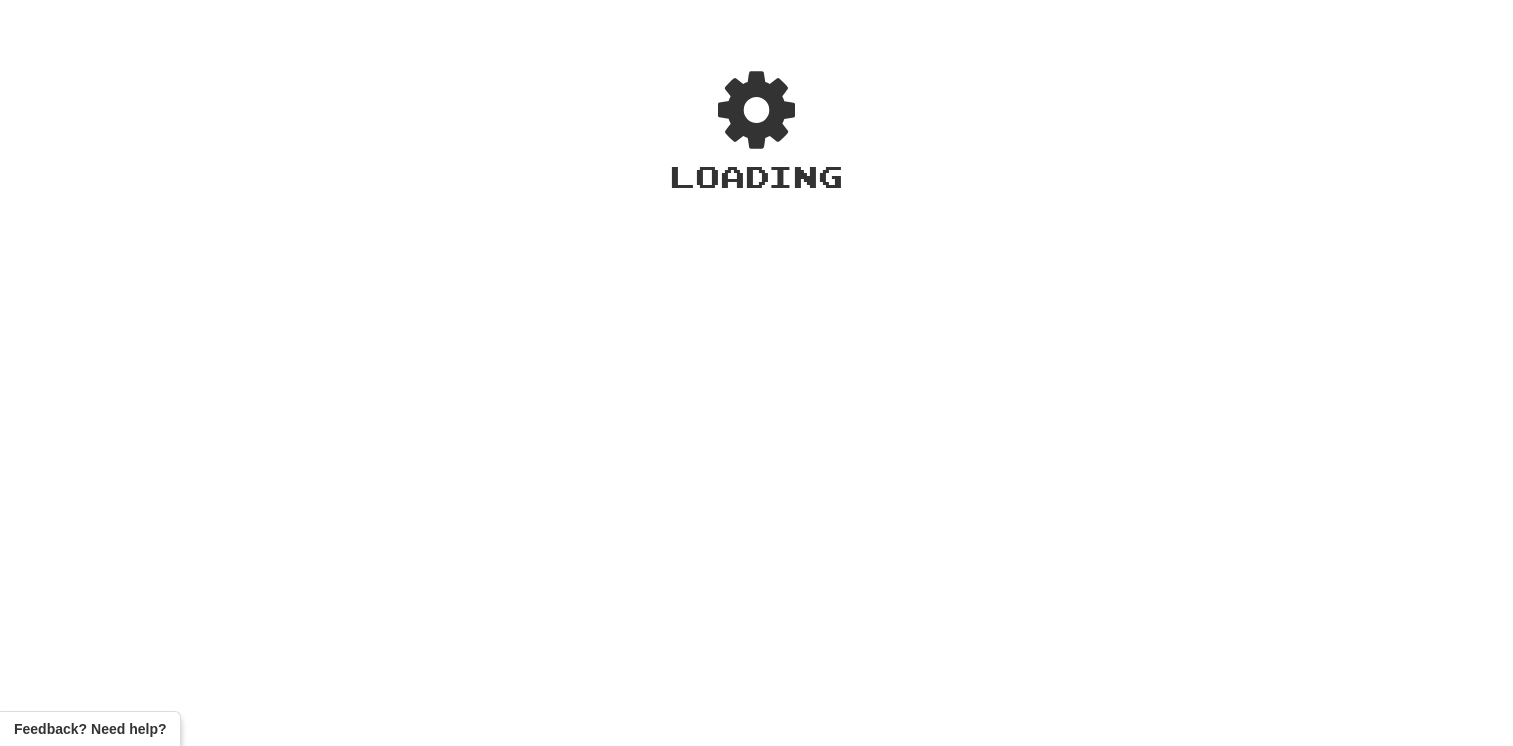 scroll, scrollTop: 0, scrollLeft: 0, axis: both 